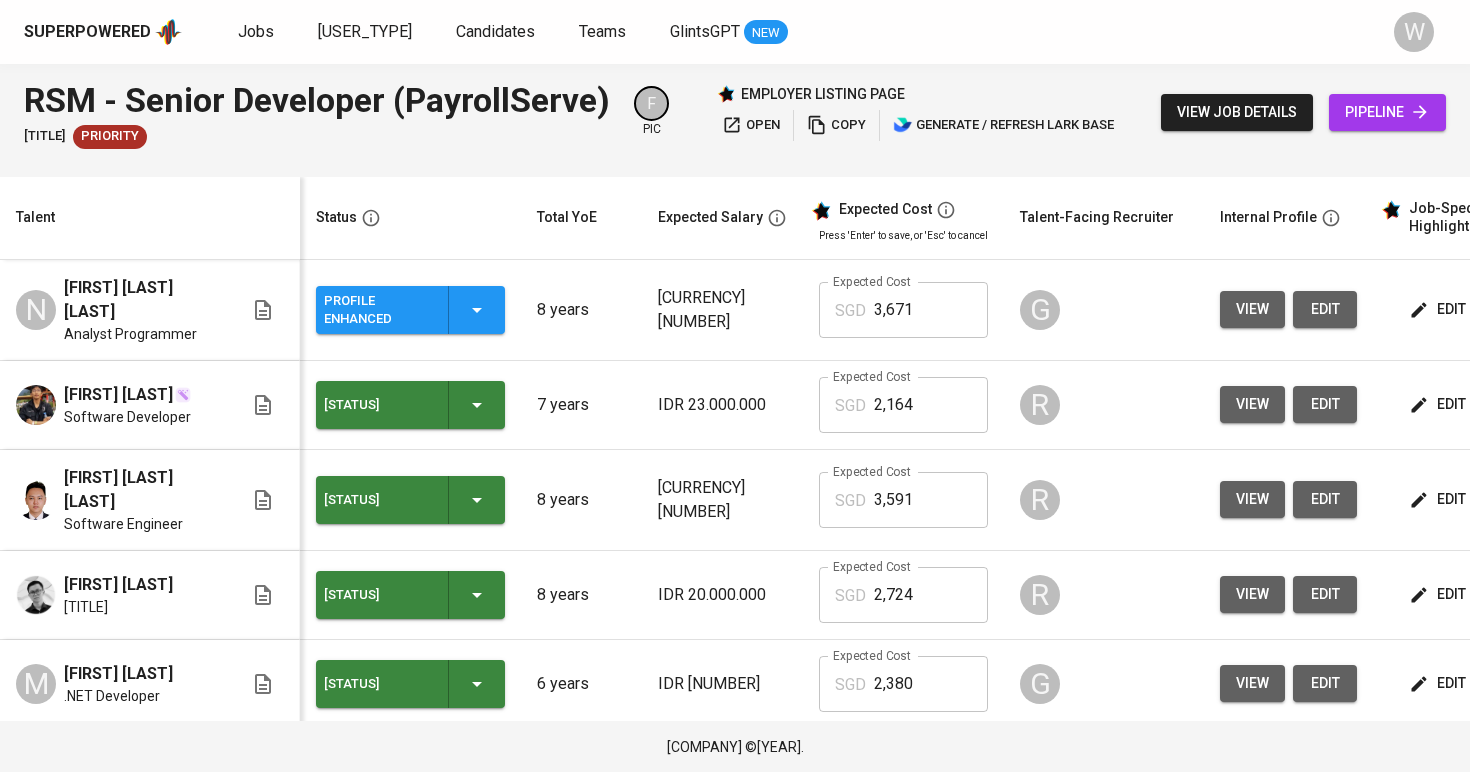 scroll, scrollTop: 0, scrollLeft: 0, axis: both 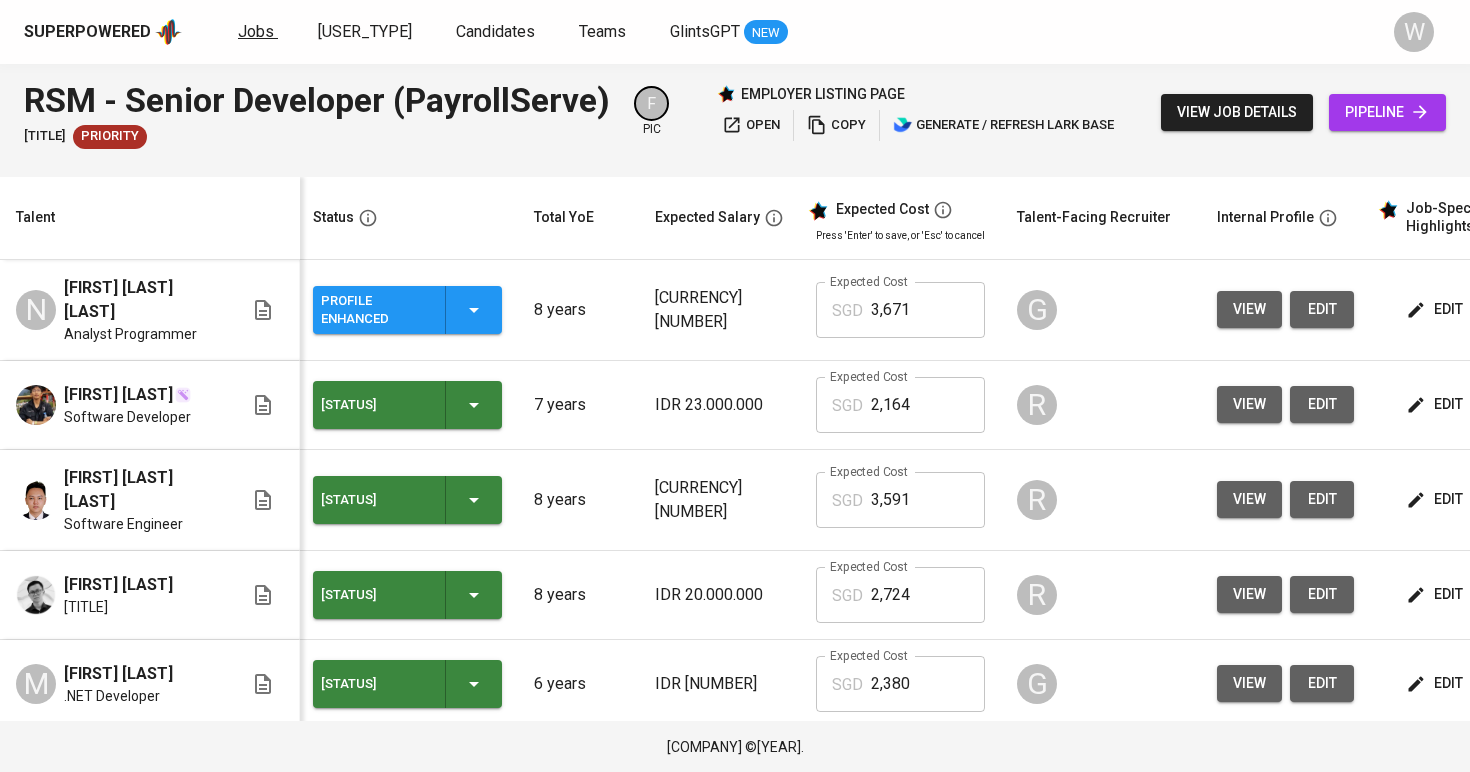 click on "Jobs" at bounding box center [256, 31] 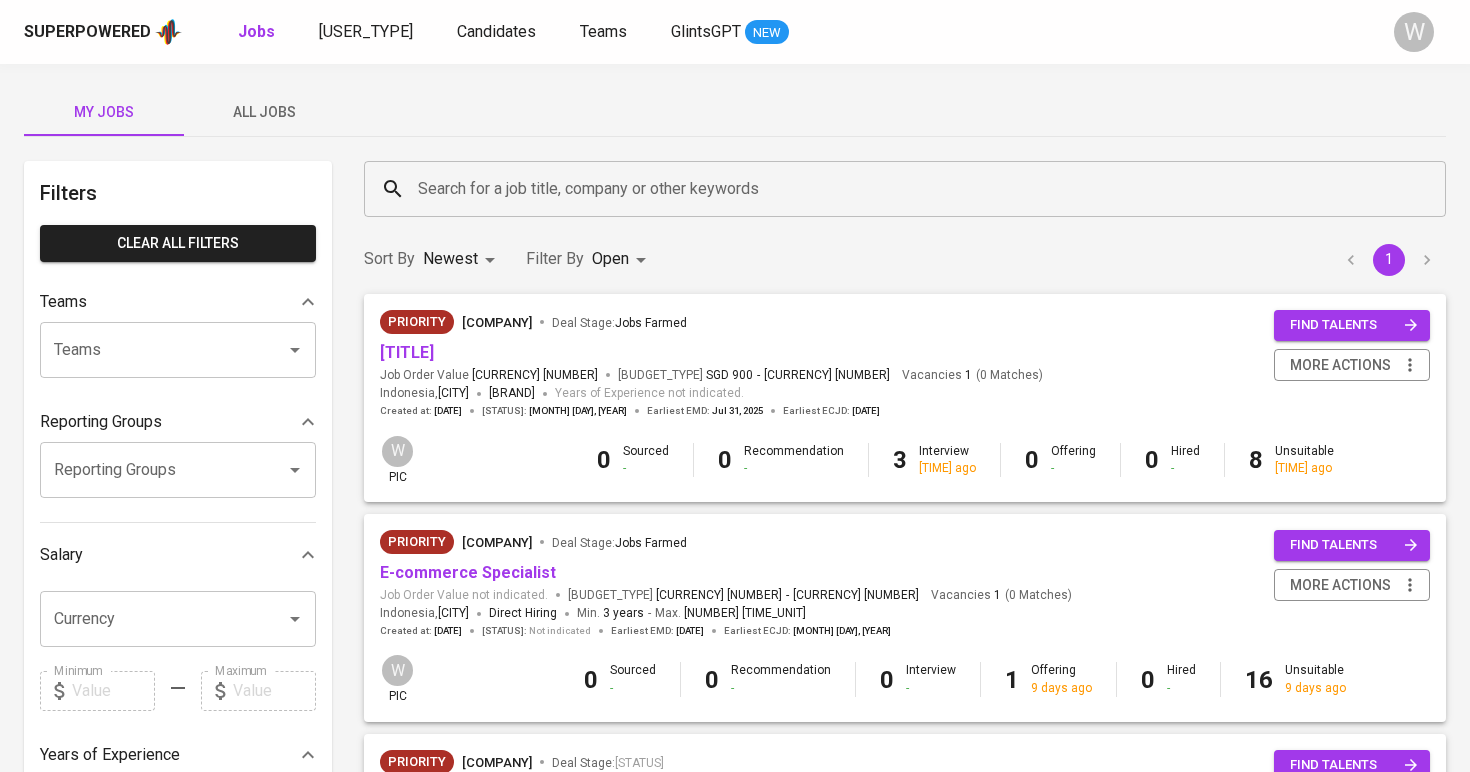 click on "All Jobs" at bounding box center [264, 112] 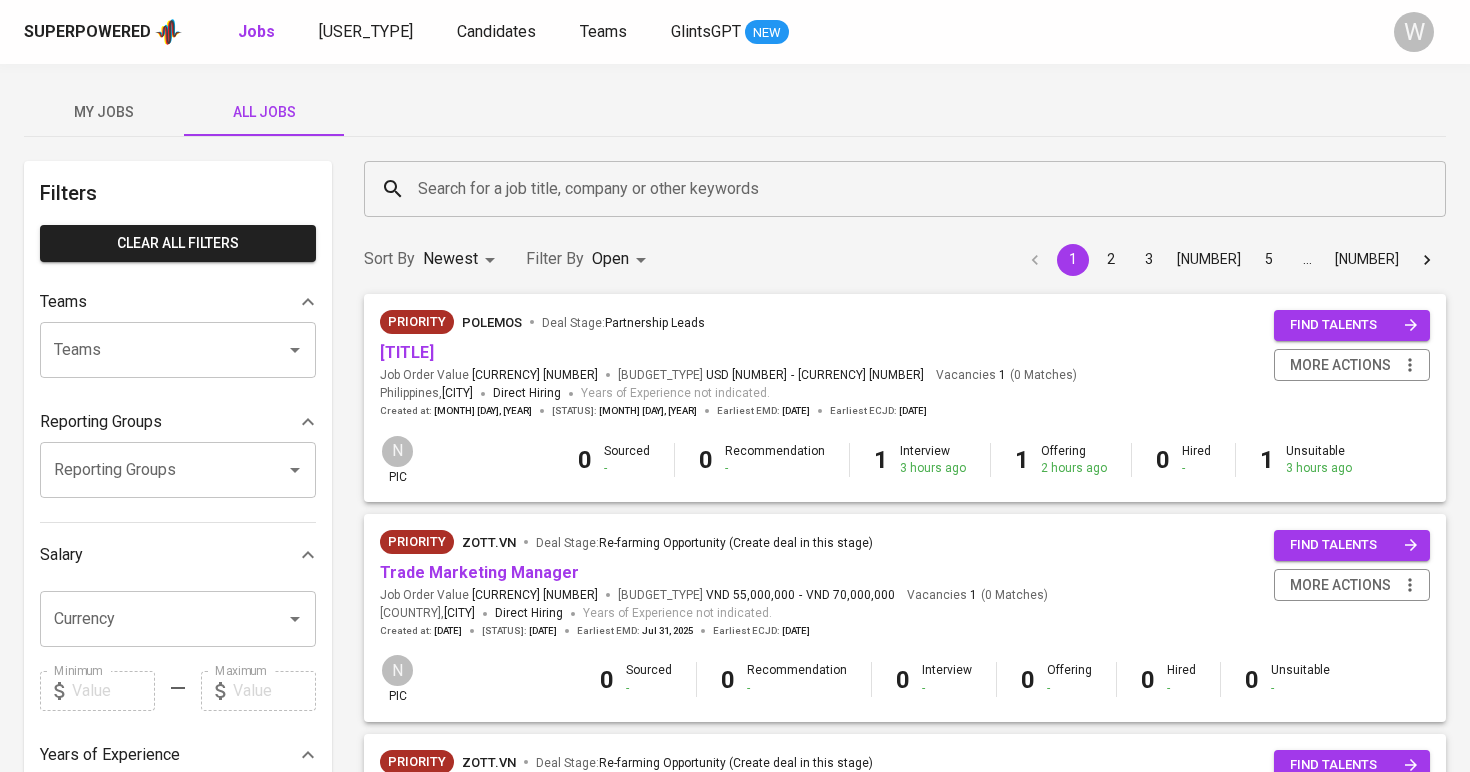click on "Search for a job title, company or other keywords" at bounding box center [910, 189] 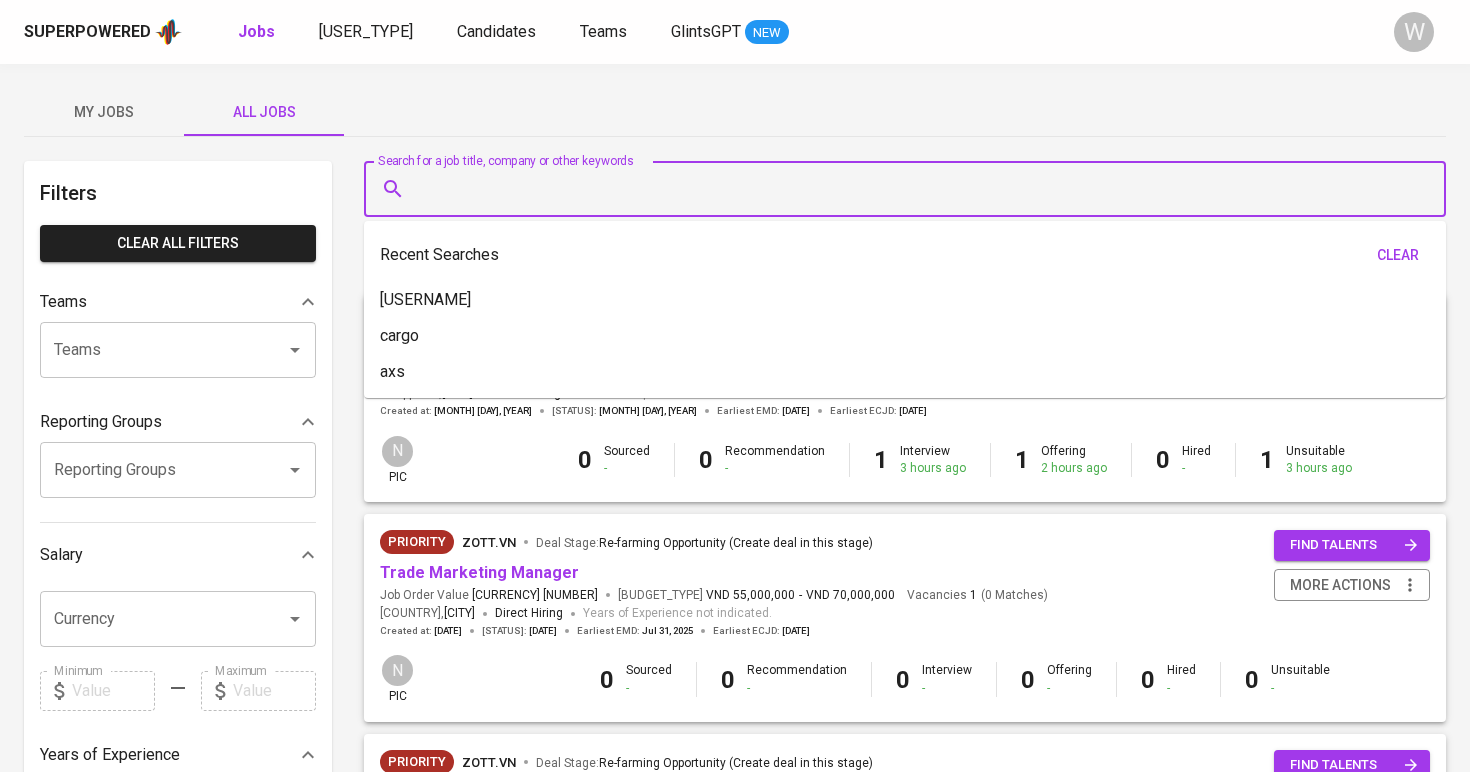 click on "My Jobs" at bounding box center [104, 112] 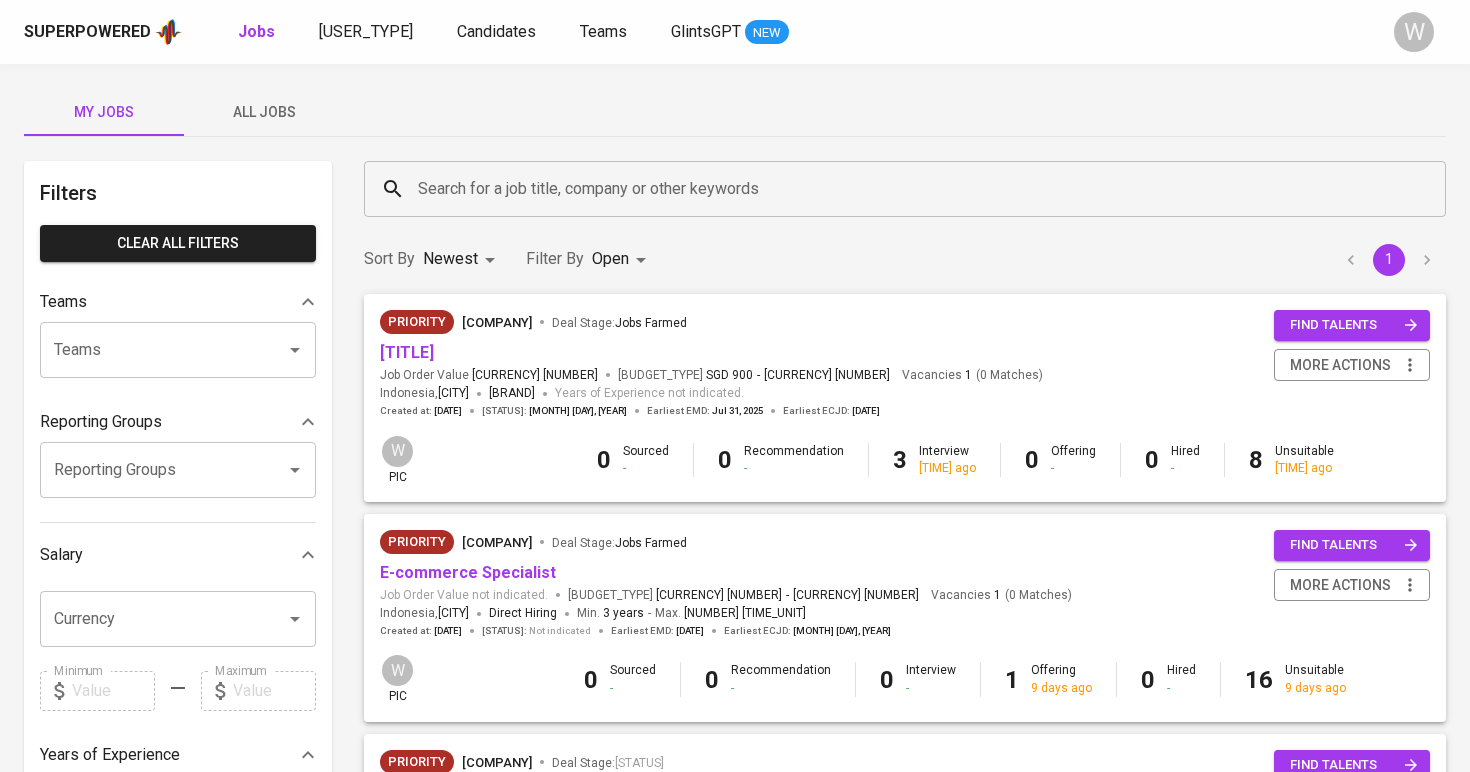 click on "My Jobs" at bounding box center (104, 112) 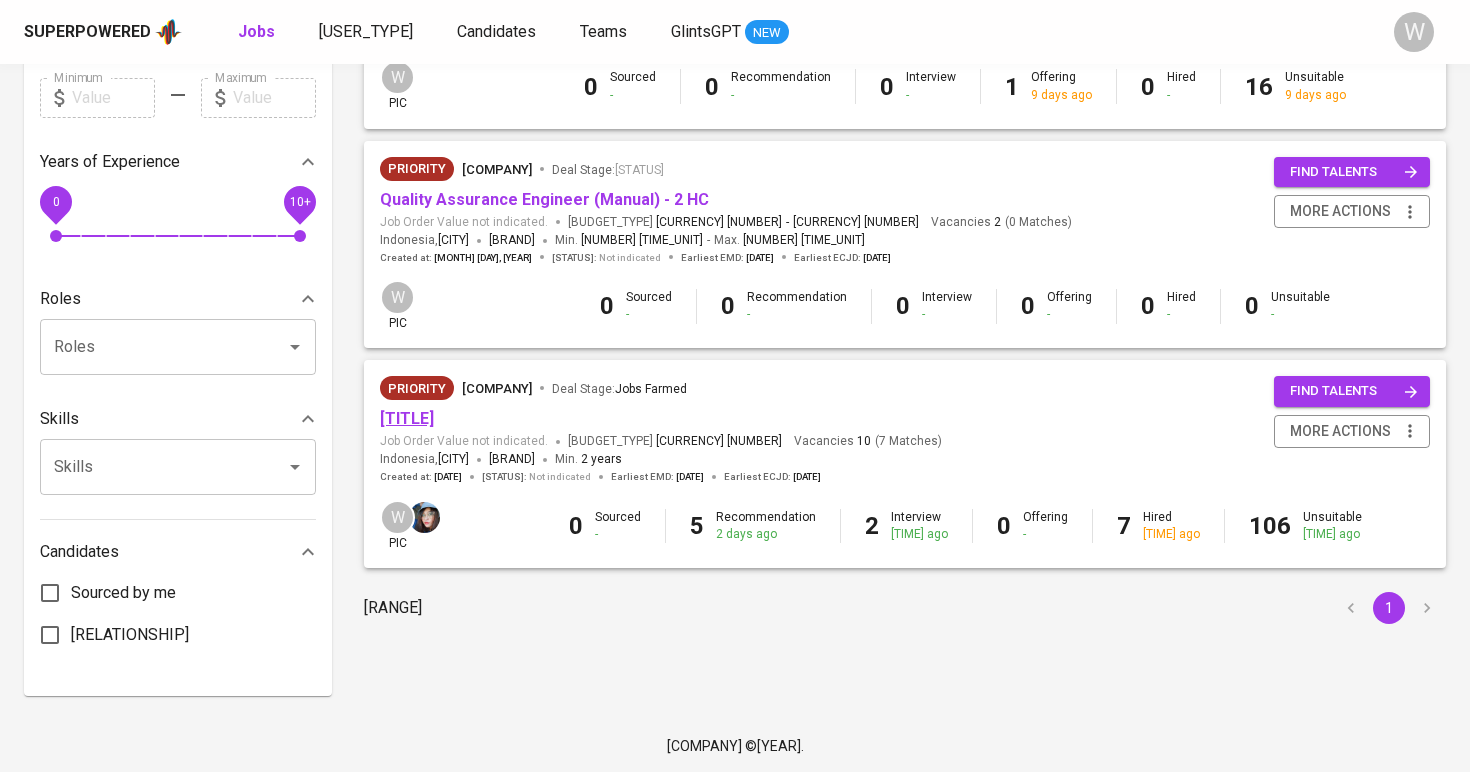 scroll, scrollTop: 592, scrollLeft: 0, axis: vertical 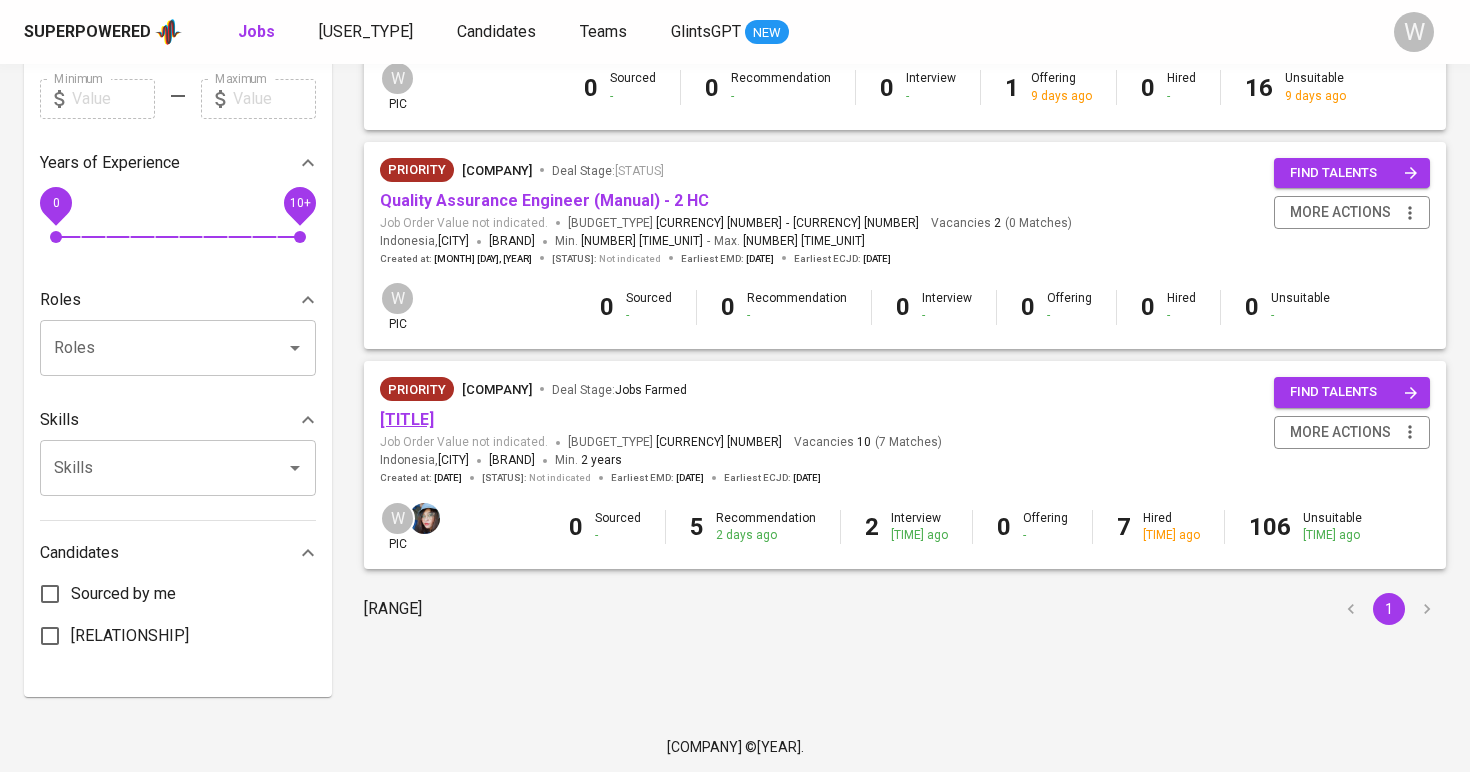 click on "[TITLE]" at bounding box center (407, 419) 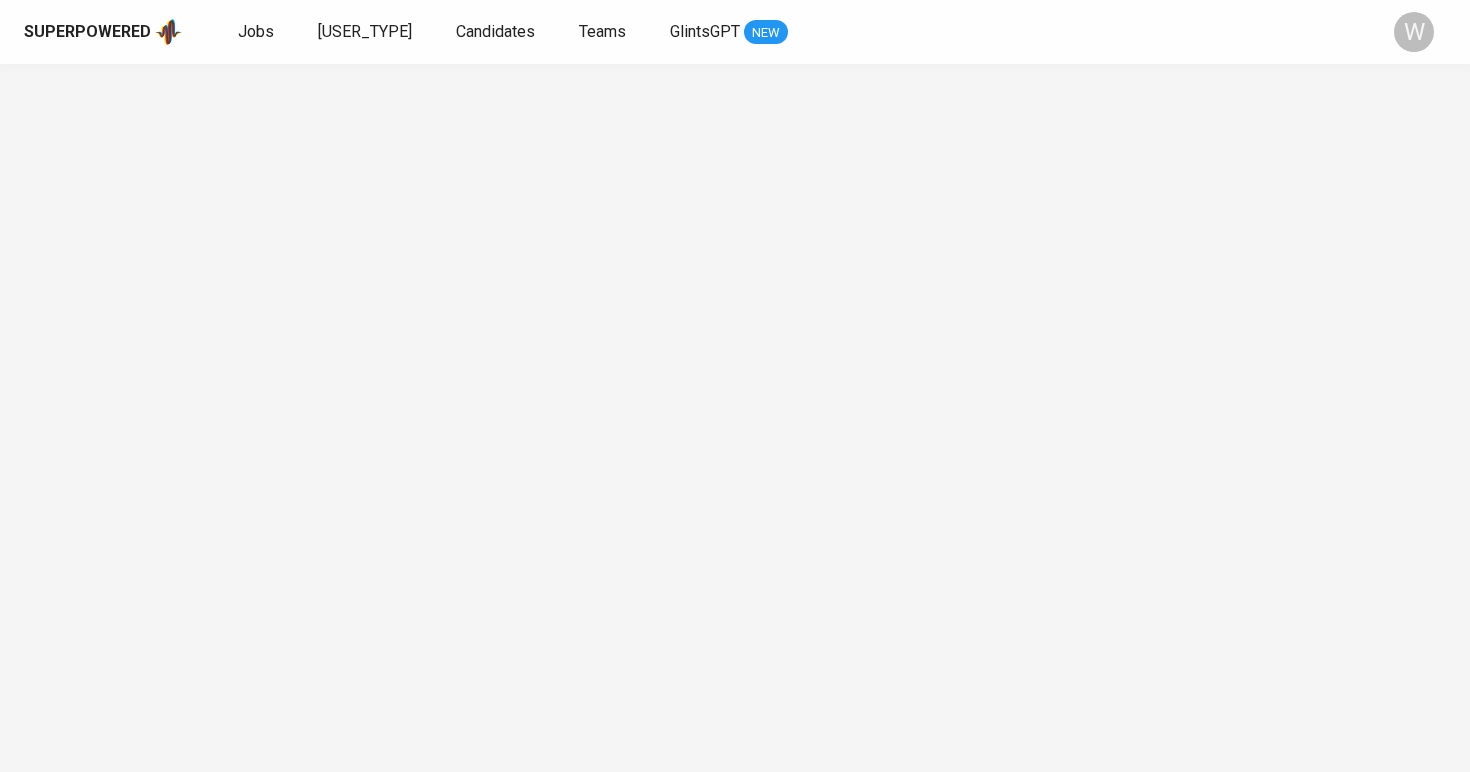 scroll, scrollTop: 0, scrollLeft: 0, axis: both 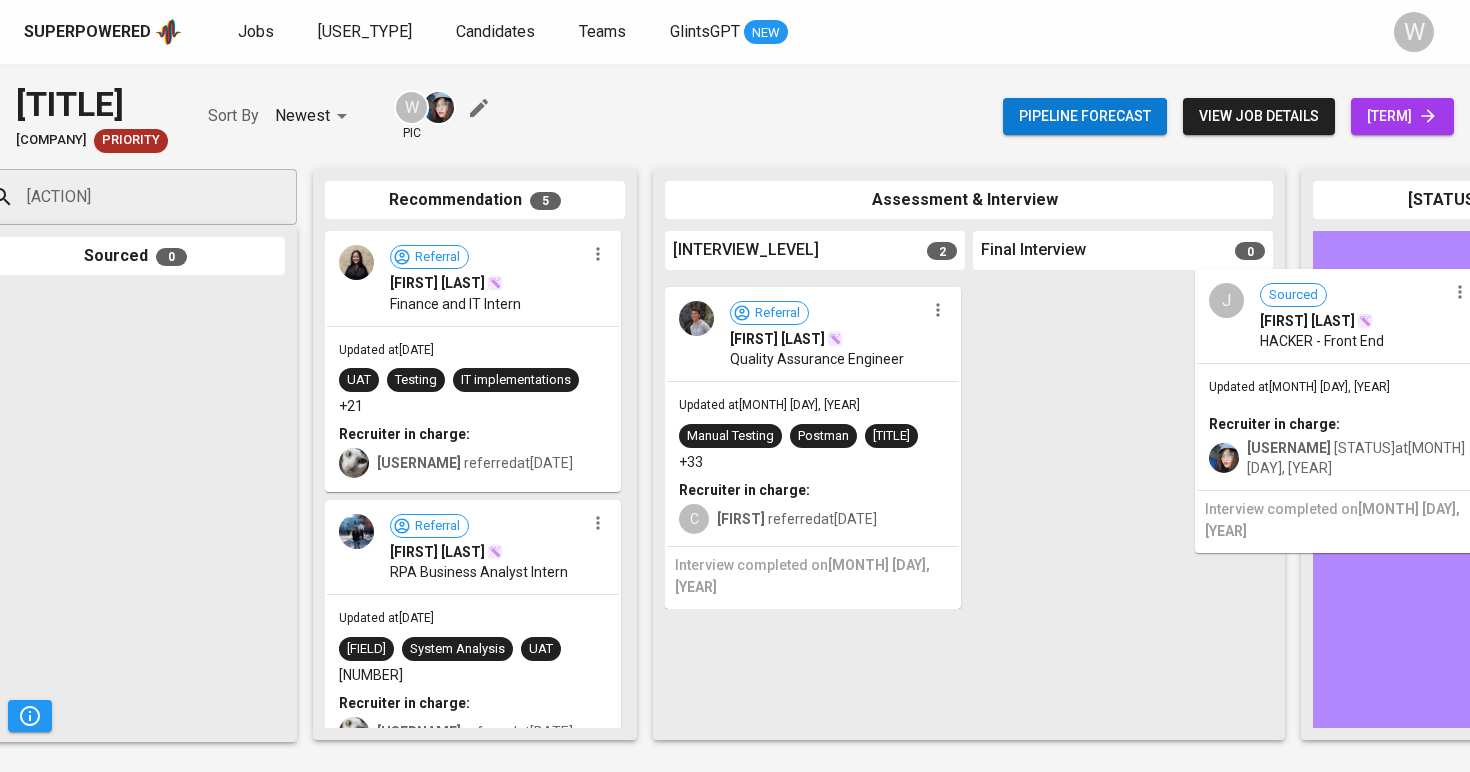 drag, startPoint x: 902, startPoint y: 422, endPoint x: 1441, endPoint y: 415, distance: 539.0455 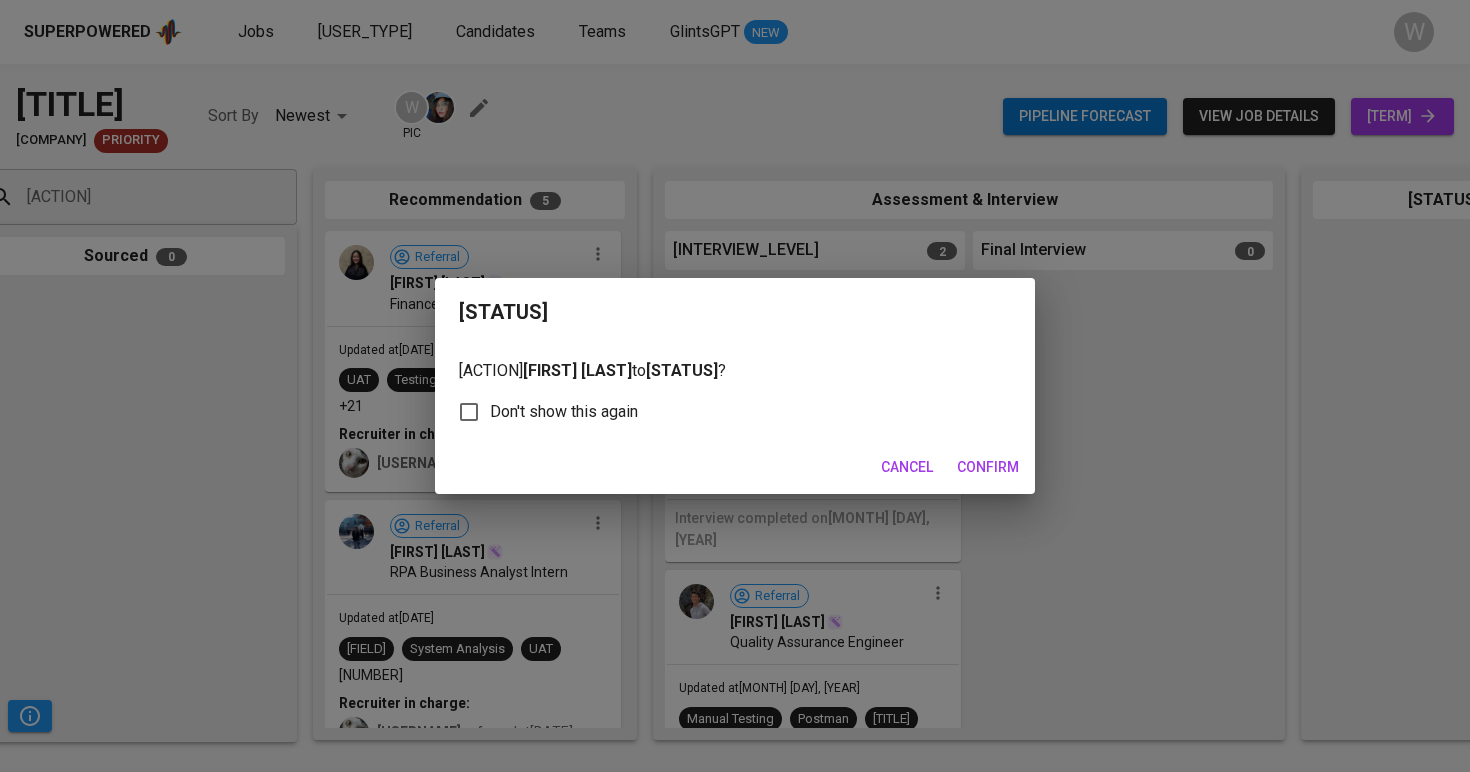 click on "Confirm" at bounding box center [988, 467] 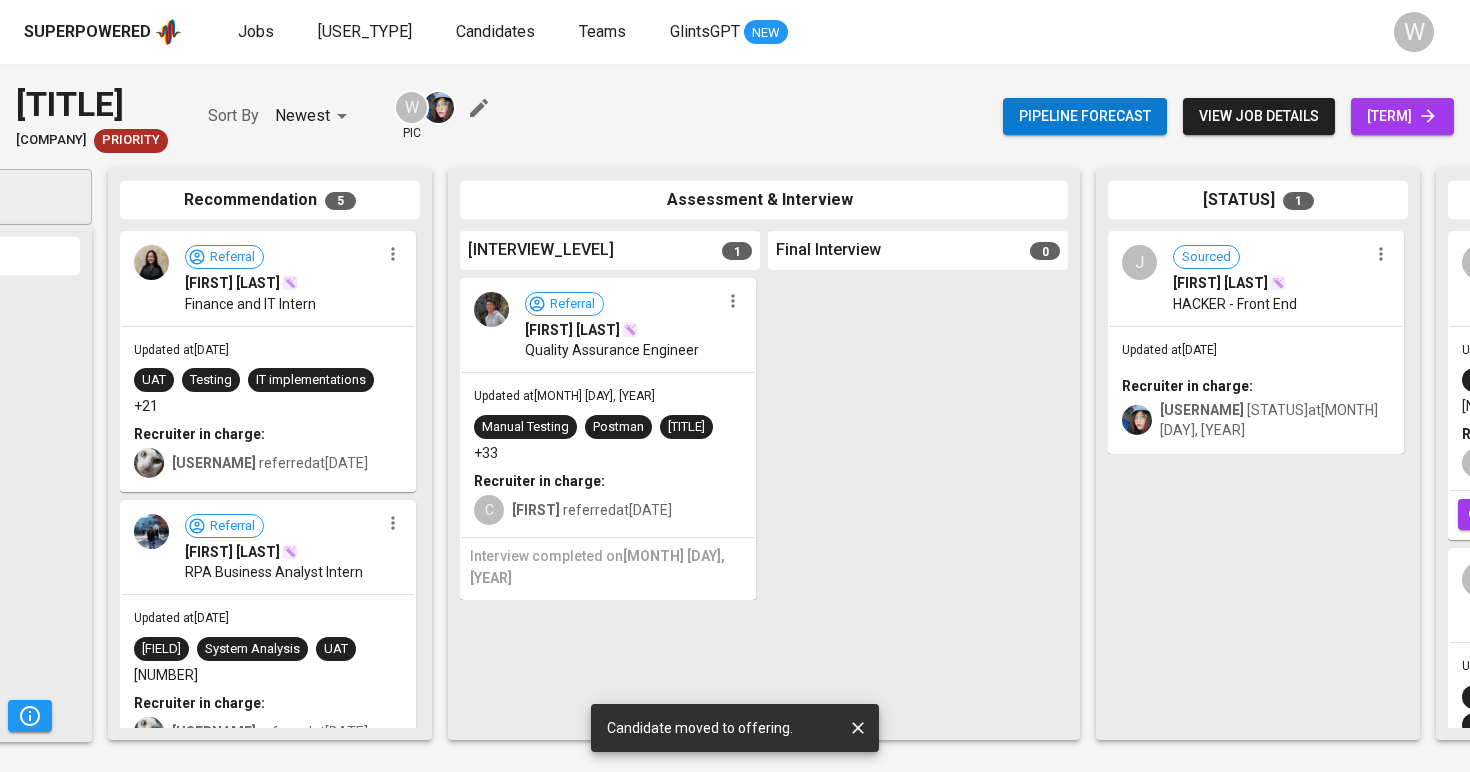 scroll, scrollTop: 0, scrollLeft: 334, axis: horizontal 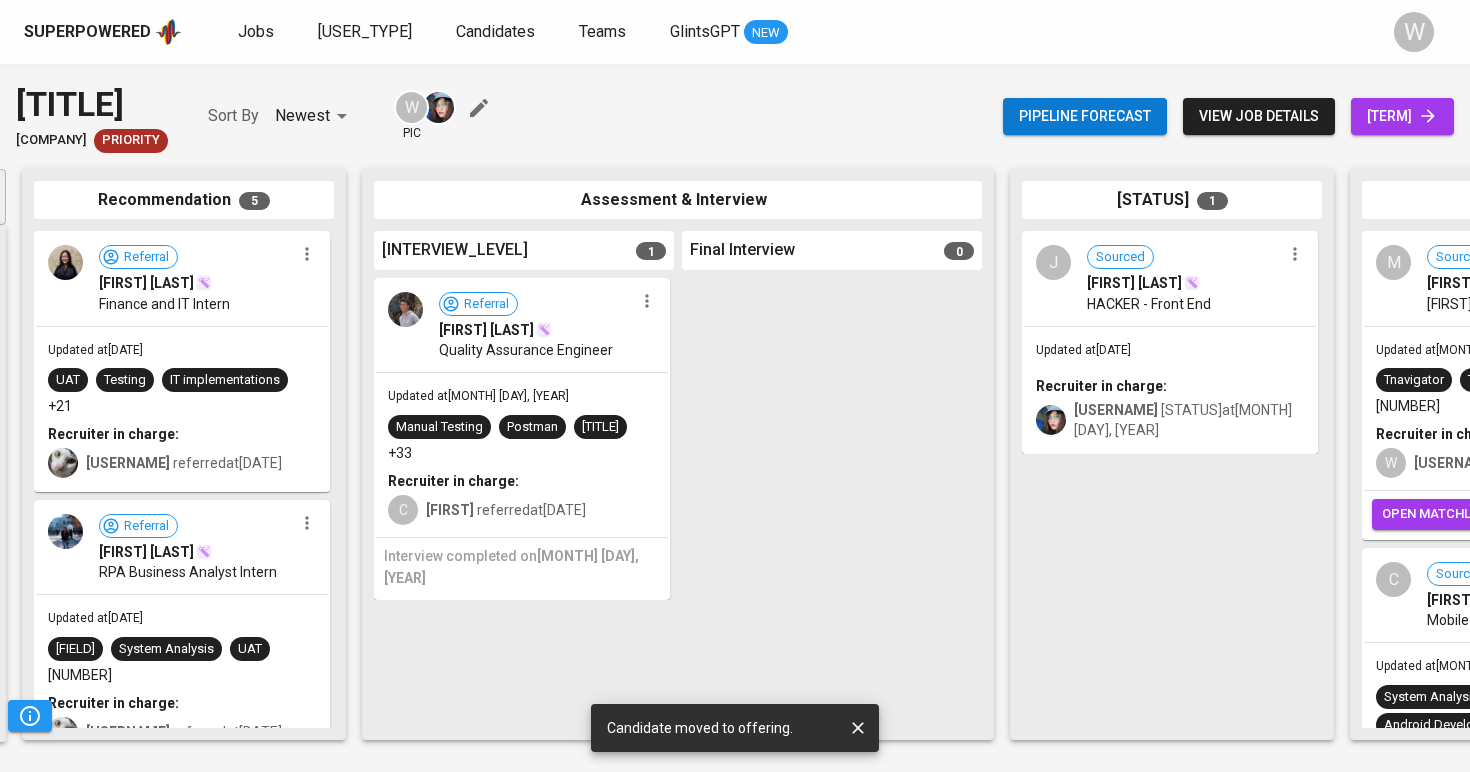 click on "Updated at [MONTH] [DAY], [YEAR] Recruiter in charge: [USERNAME]   sourced  at  [MONTH] [DAY], [YEAR]" at bounding box center [1170, 390] 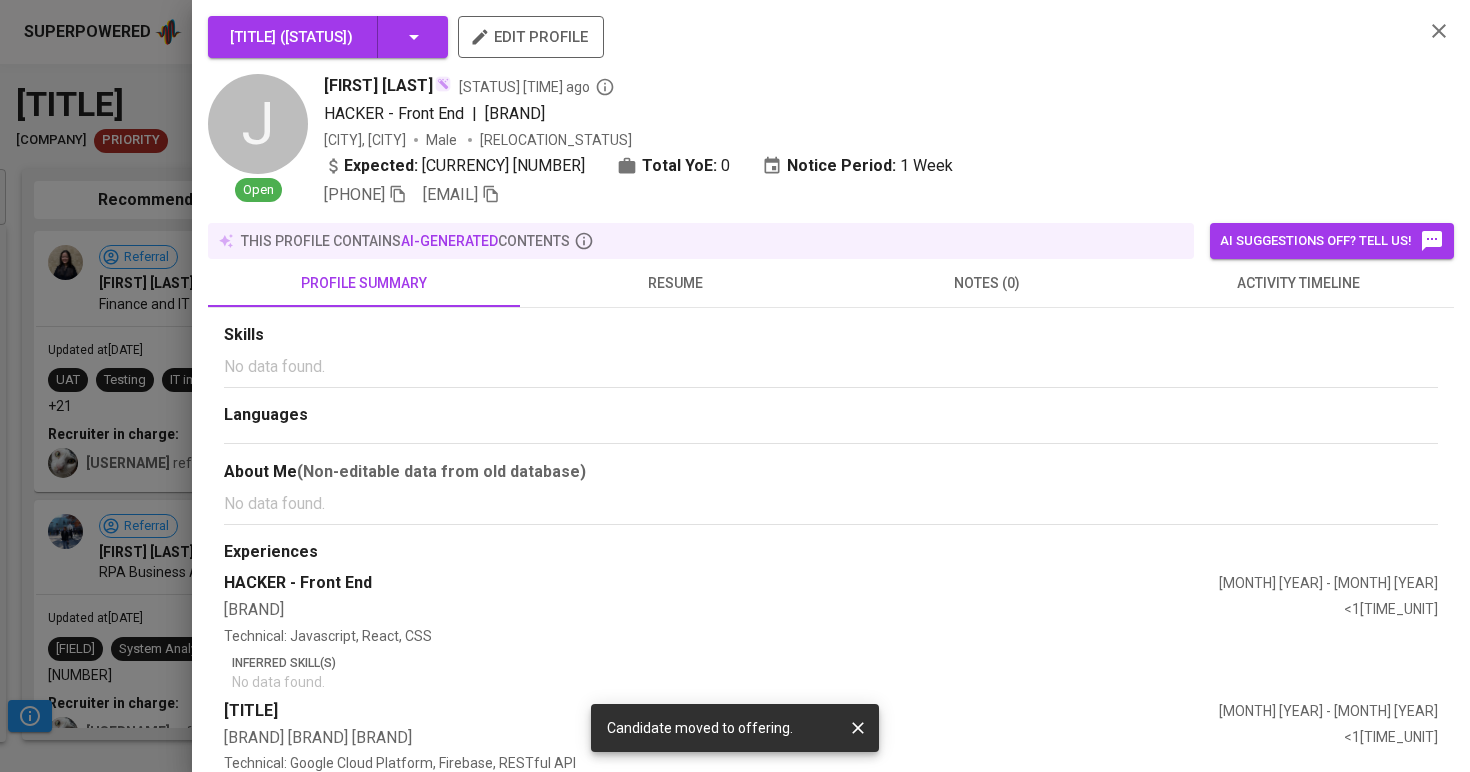 click on "resume" at bounding box center [676, 283] 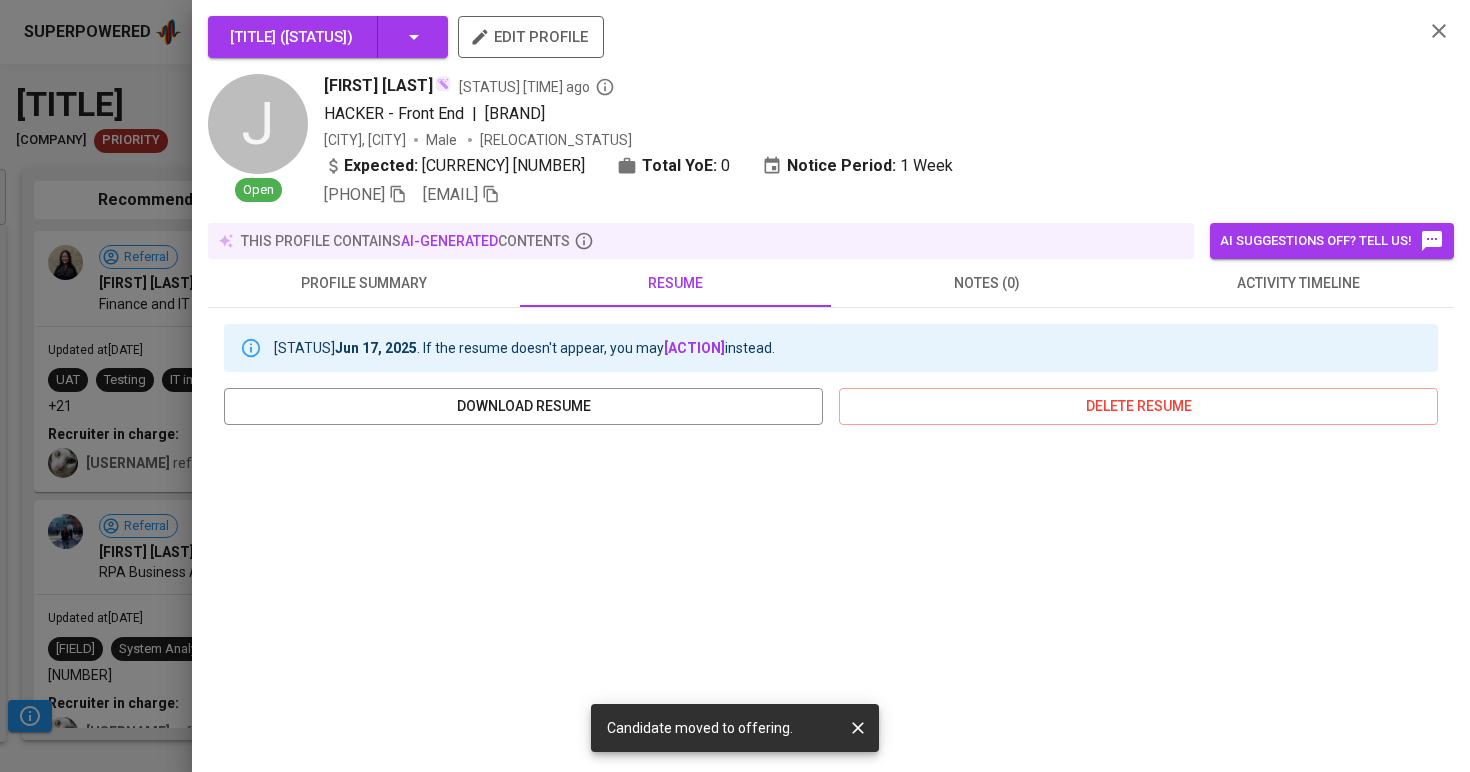 scroll, scrollTop: 300, scrollLeft: 0, axis: vertical 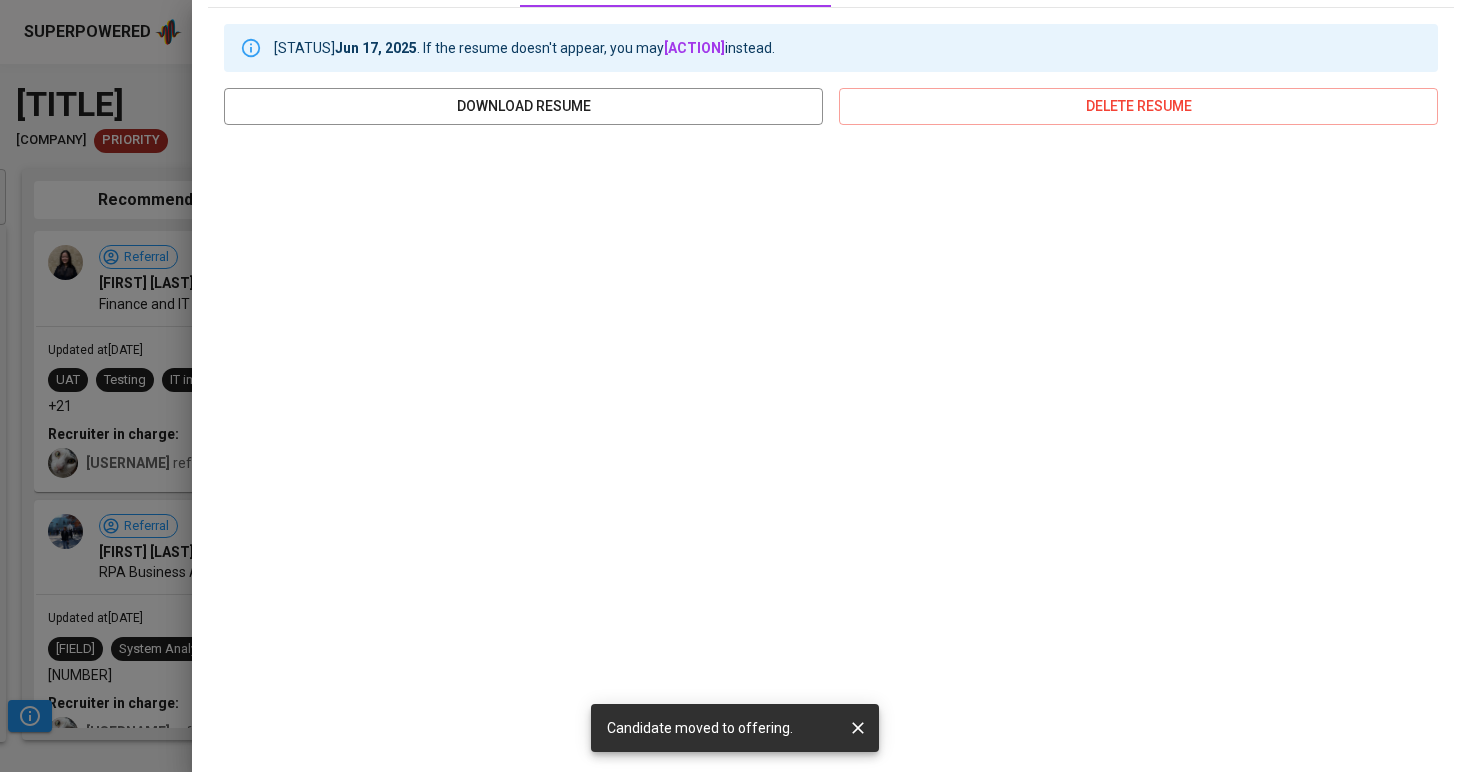 click at bounding box center (735, 386) 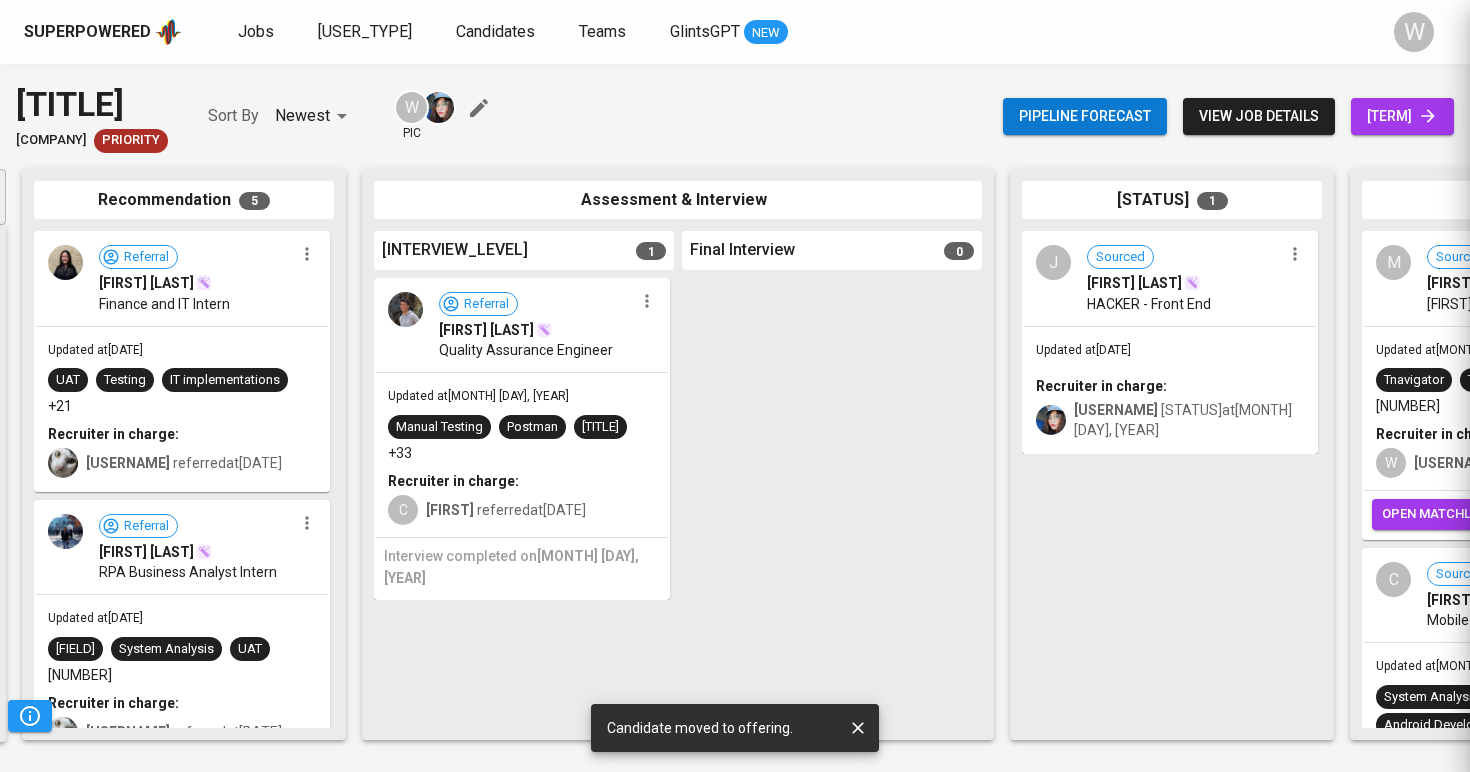 scroll, scrollTop: 0, scrollLeft: 0, axis: both 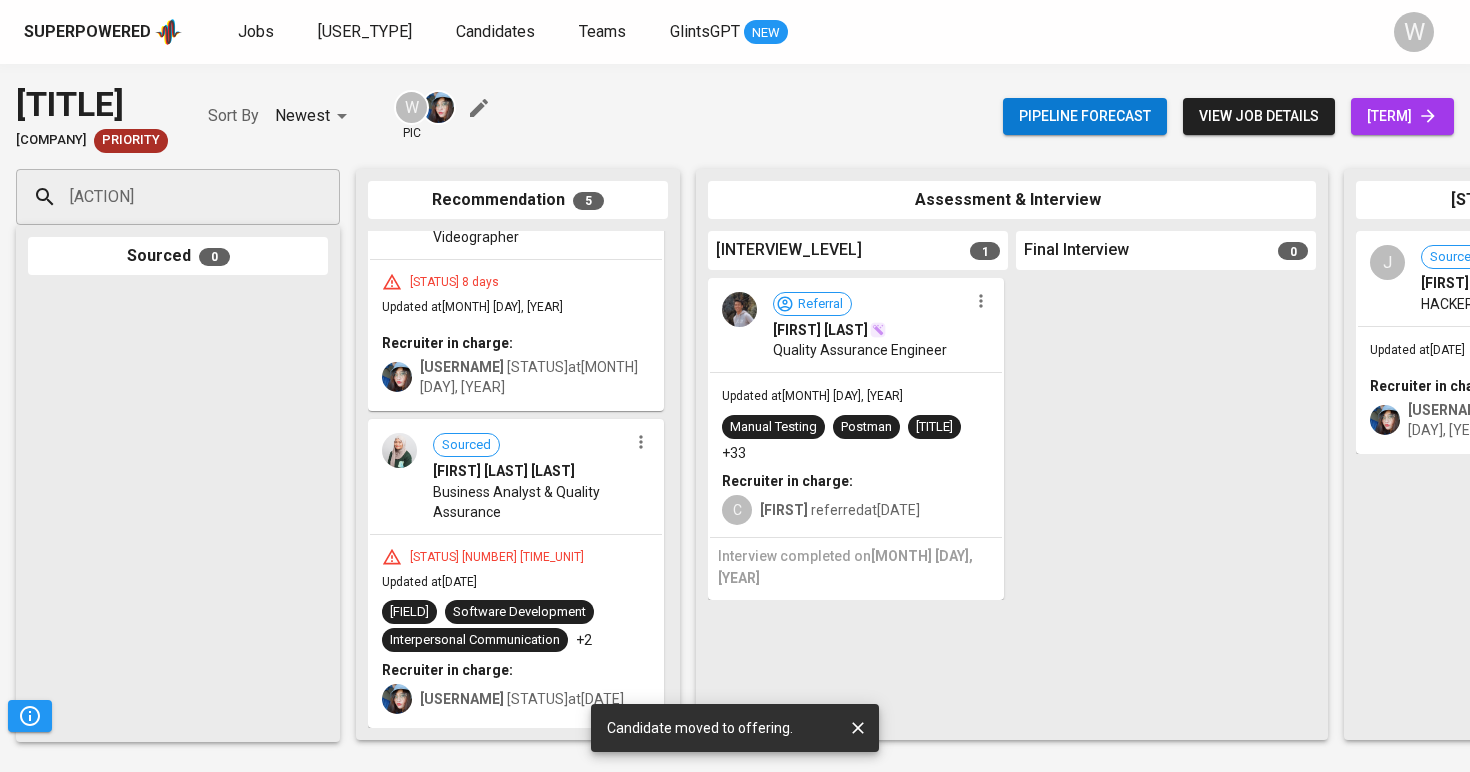 click on "[TERM]" at bounding box center [1402, 116] 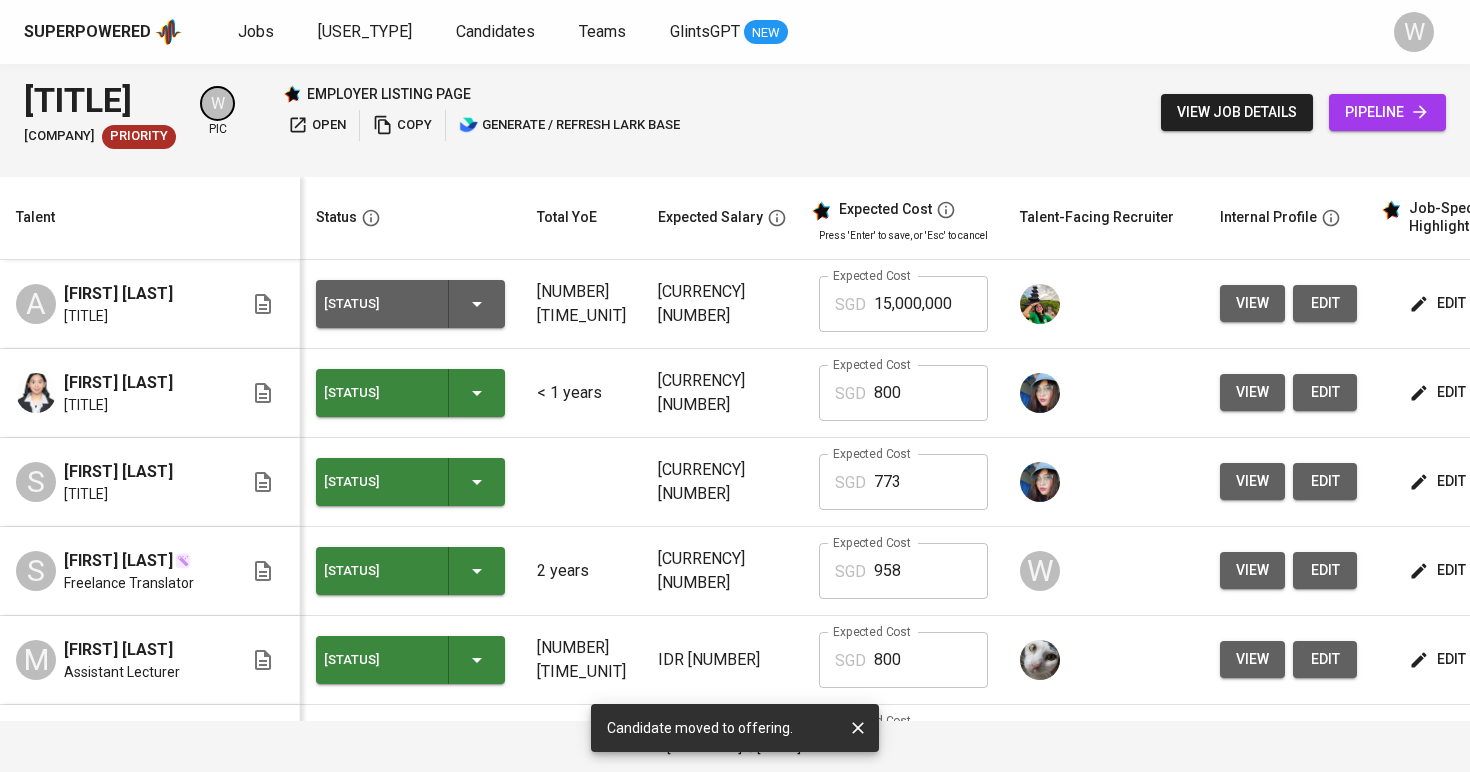 scroll, scrollTop: 0, scrollLeft: 0, axis: both 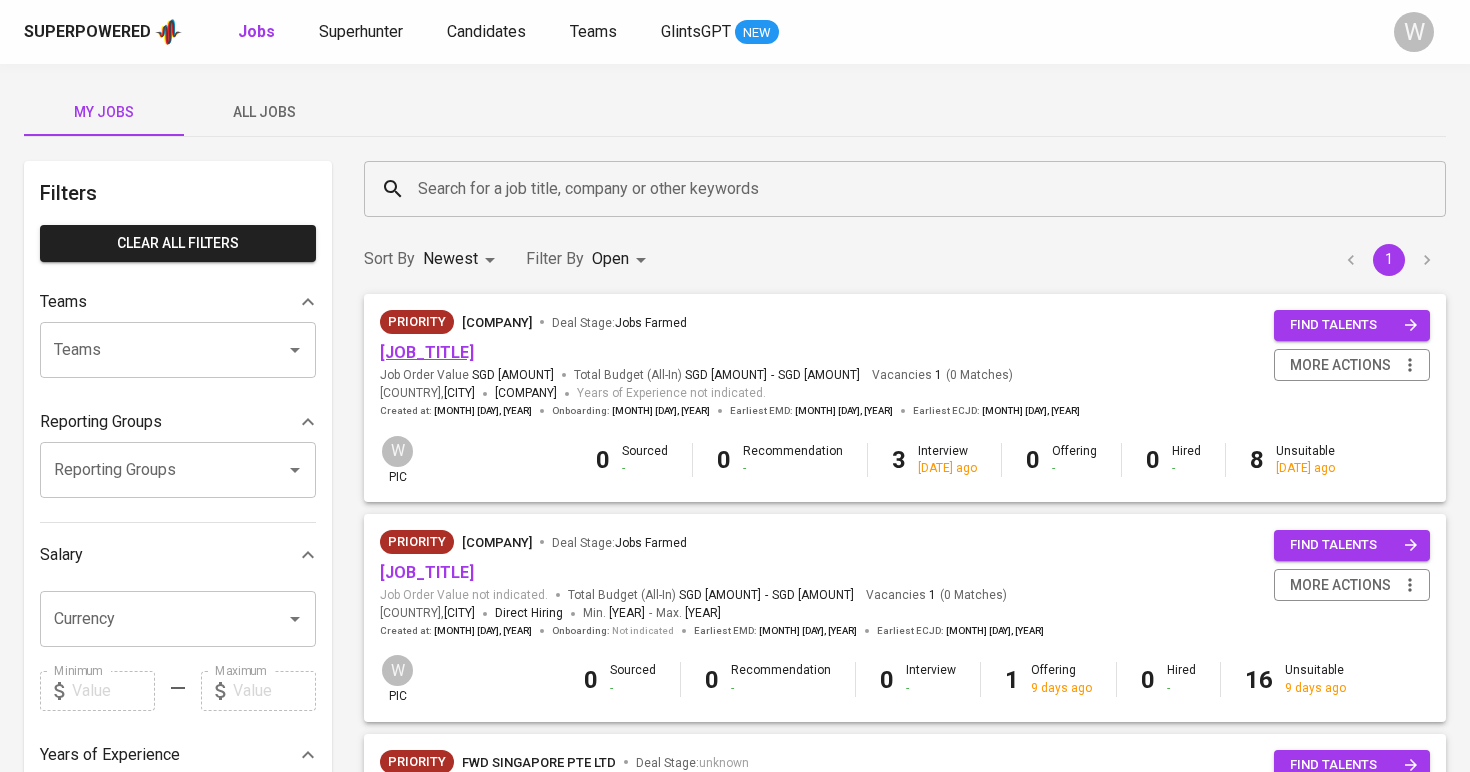 click on "[TITLE]" at bounding box center (427, 352) 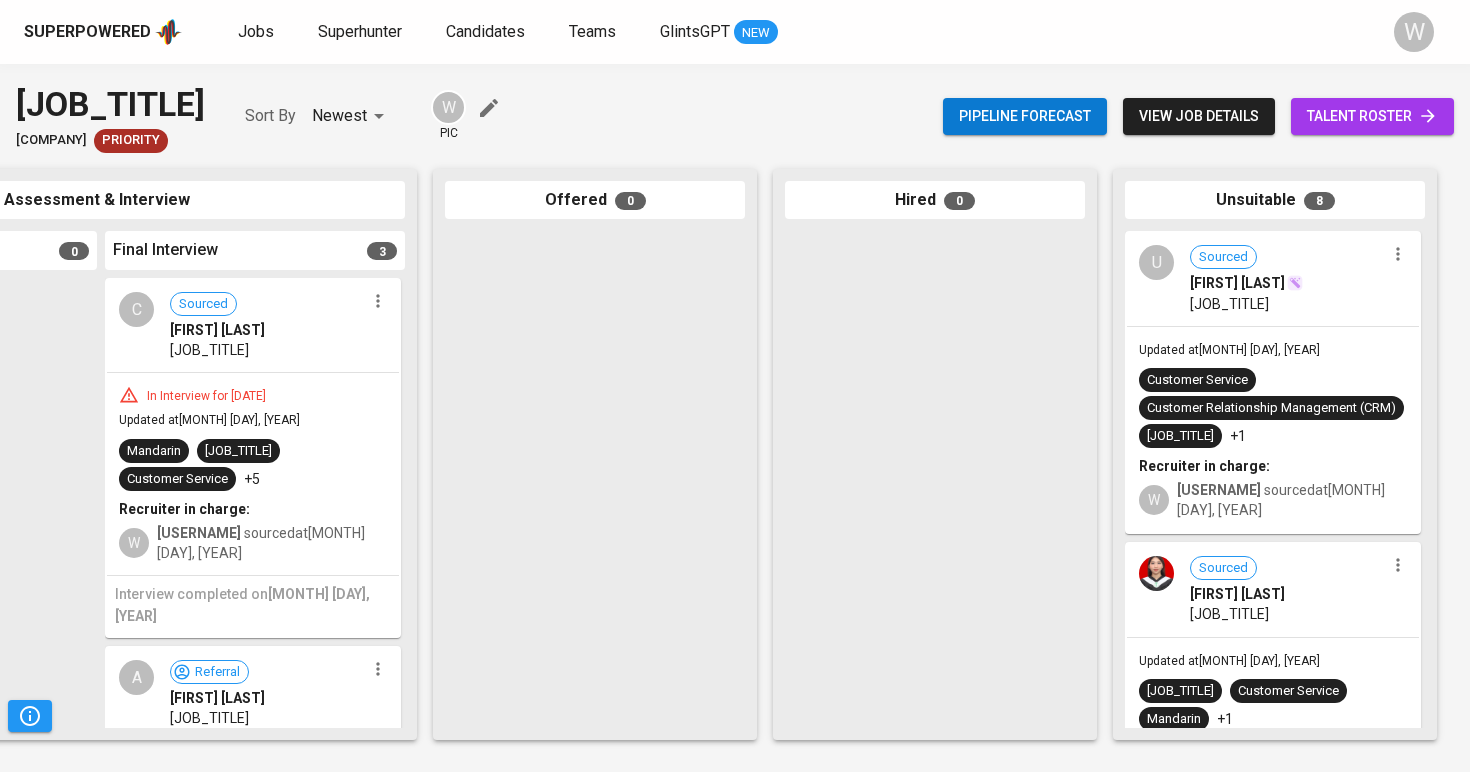 scroll, scrollTop: 0, scrollLeft: 873, axis: horizontal 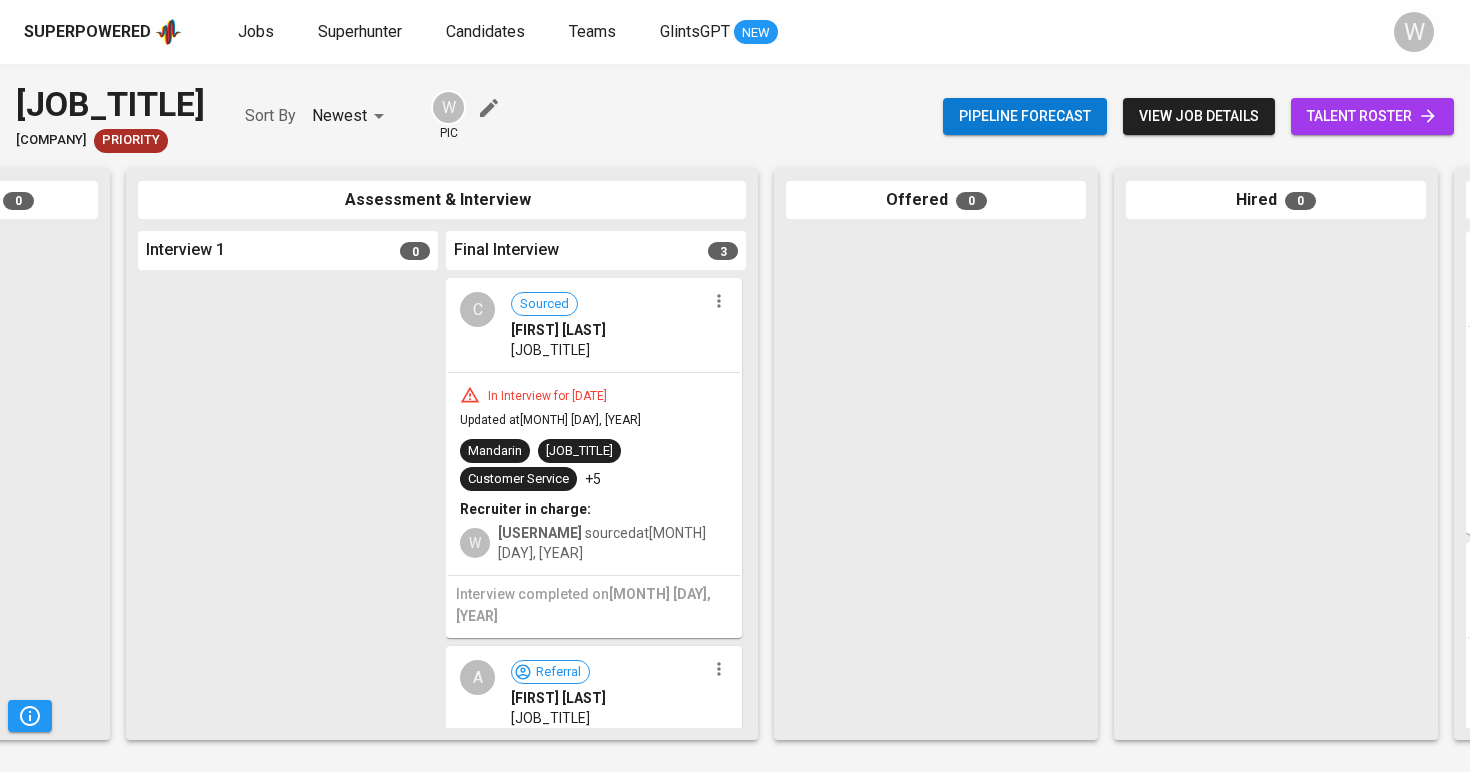 click at bounding box center [719, 301] 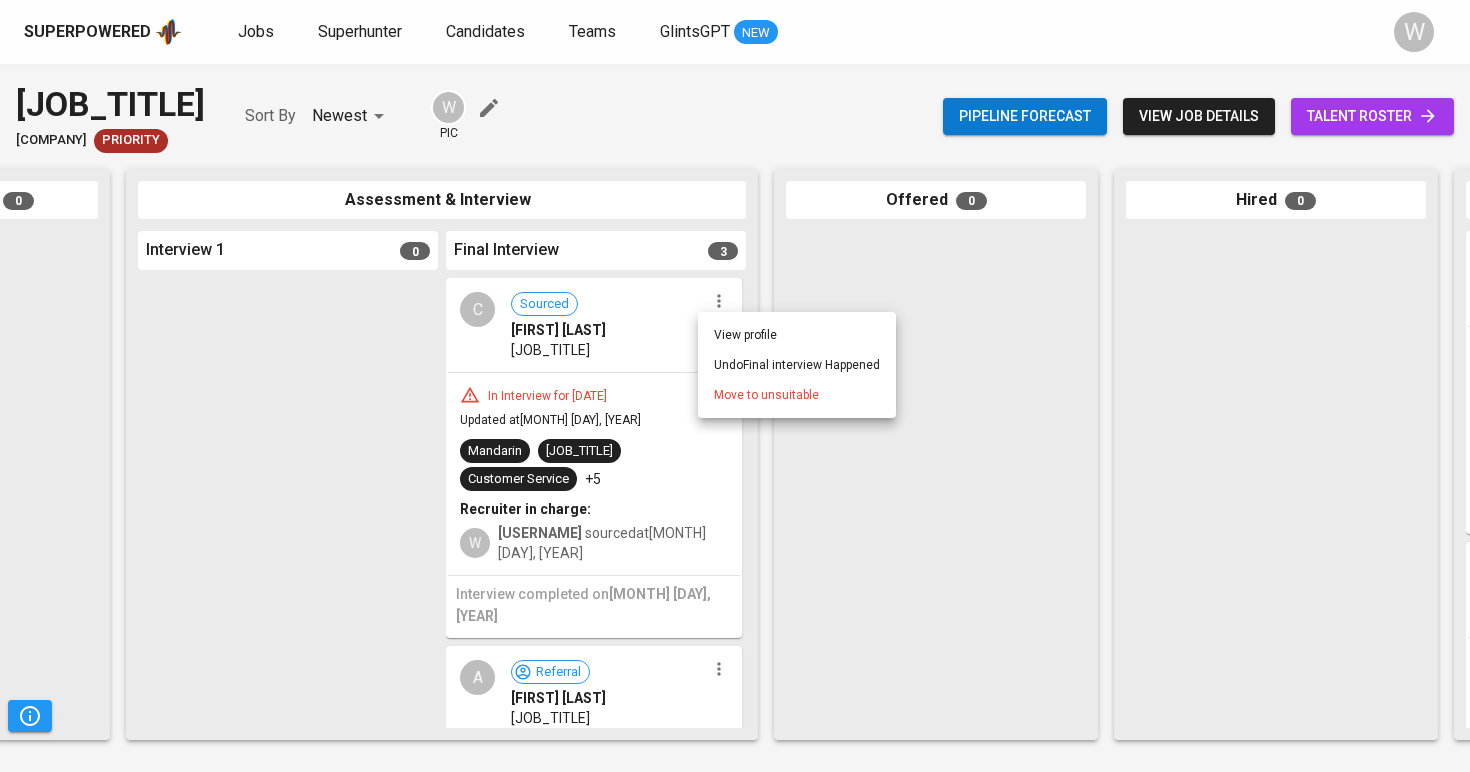 click on "Move to unsuitable" at bounding box center [766, 395] 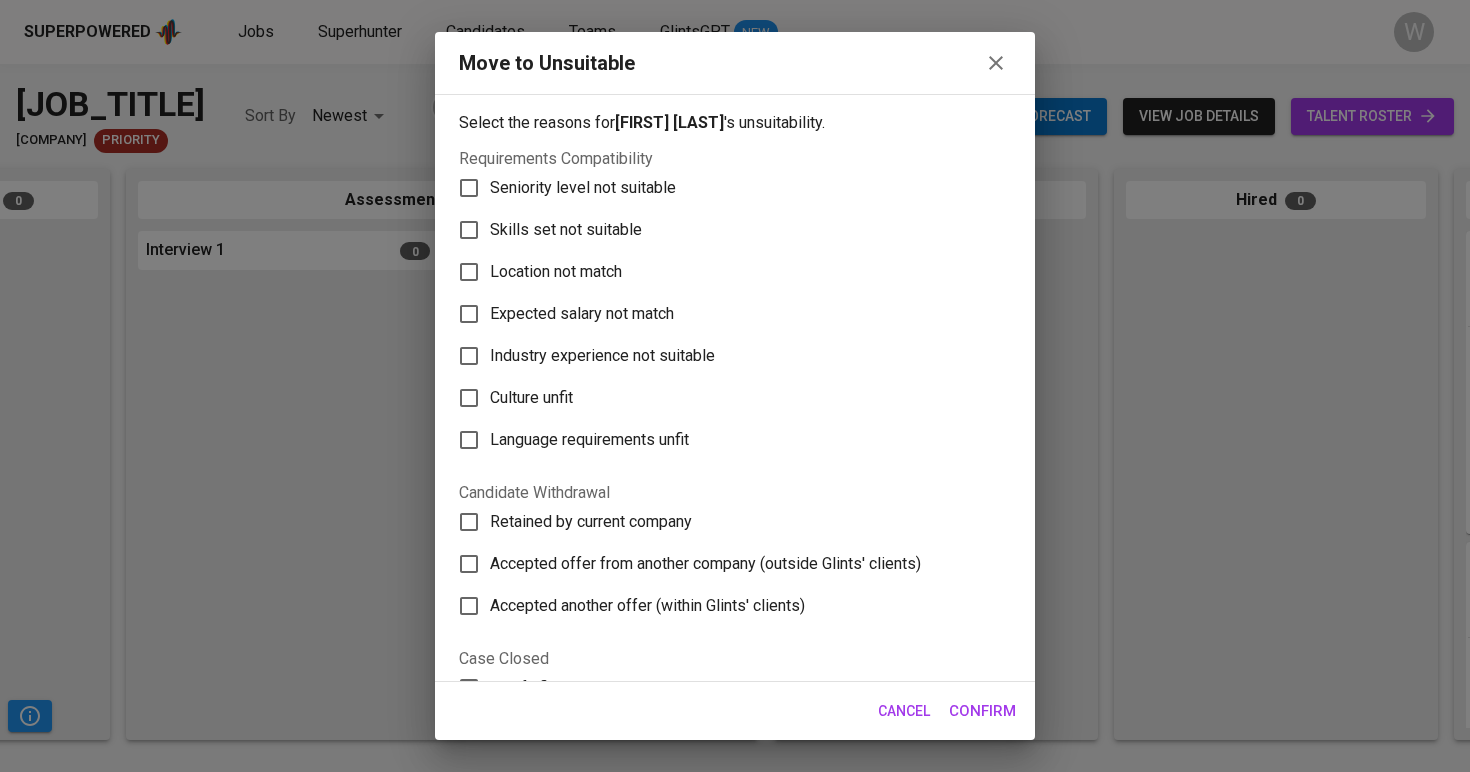 click on "Skills set not suitable" at bounding box center (721, 230) 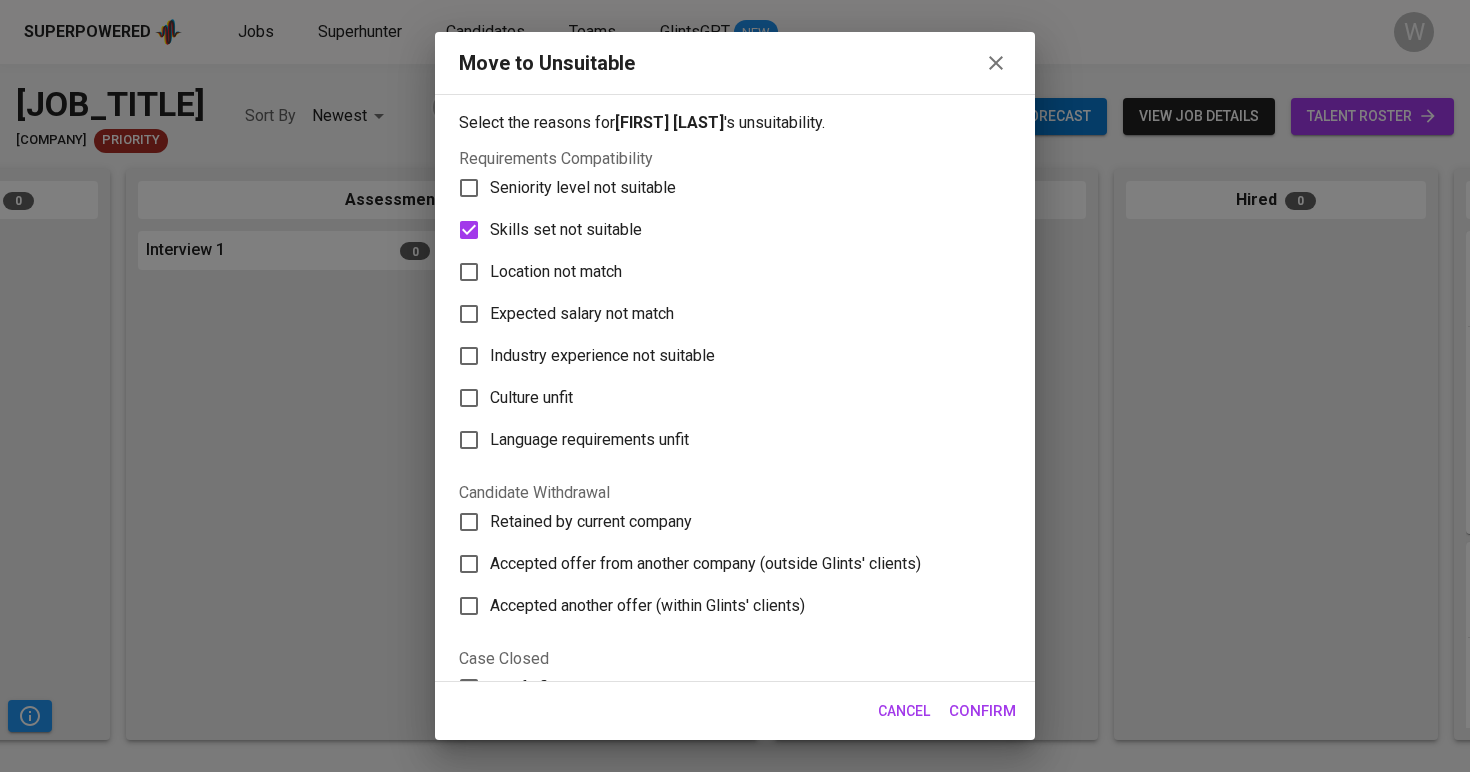 click on "Confirm" at bounding box center (982, 711) 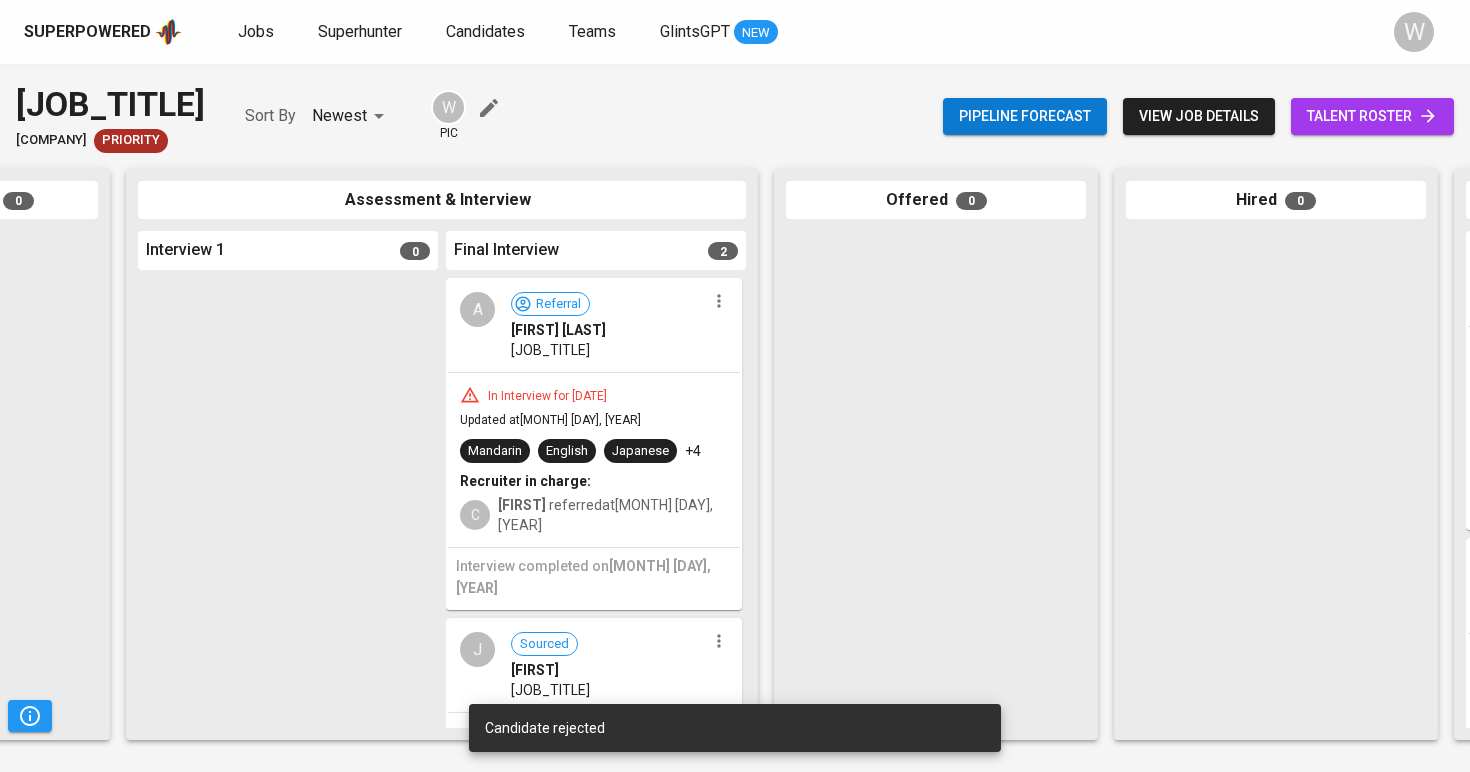 click at bounding box center [719, 301] 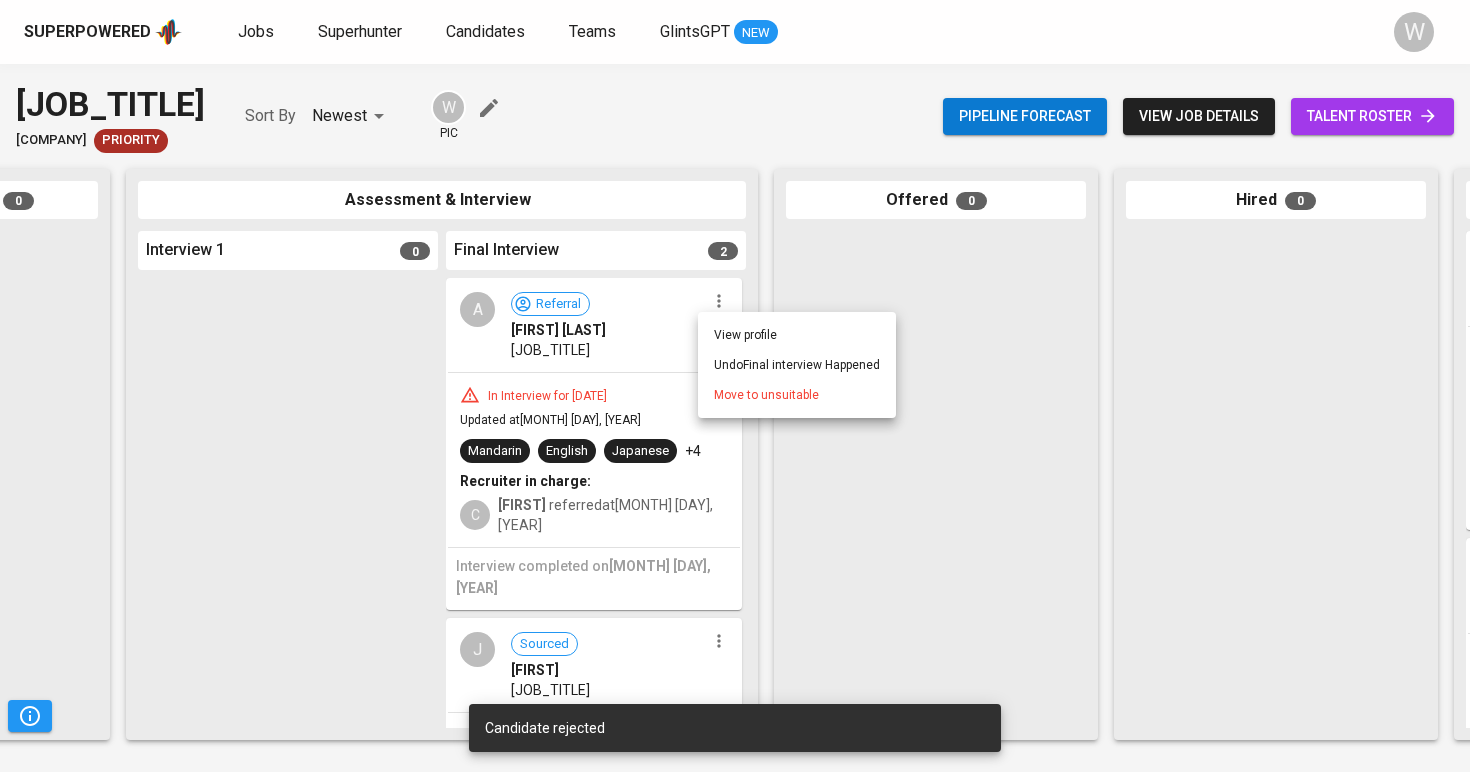 click on "Move to unsuitable" at bounding box center (766, 395) 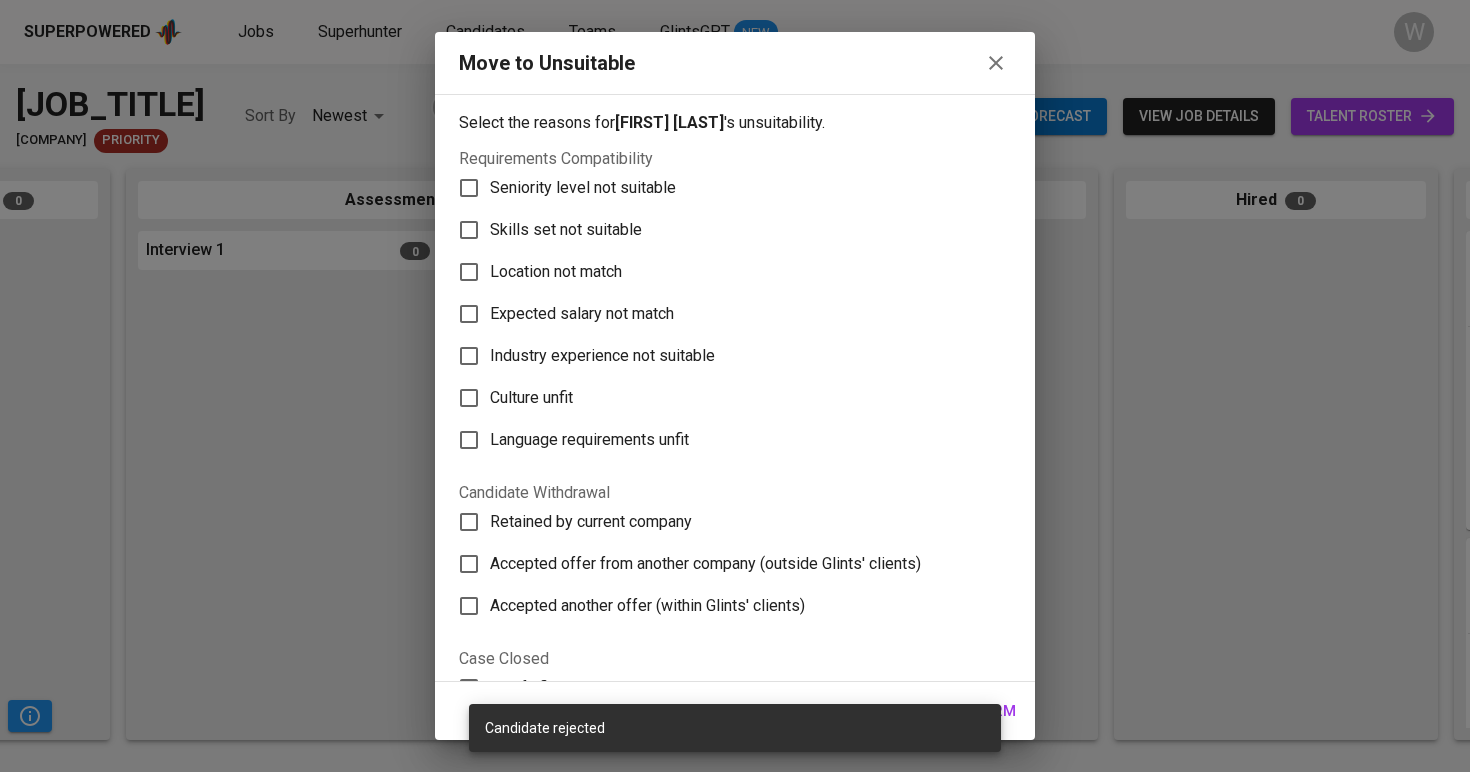 click on "Skills set not suitable" at bounding box center (583, 188) 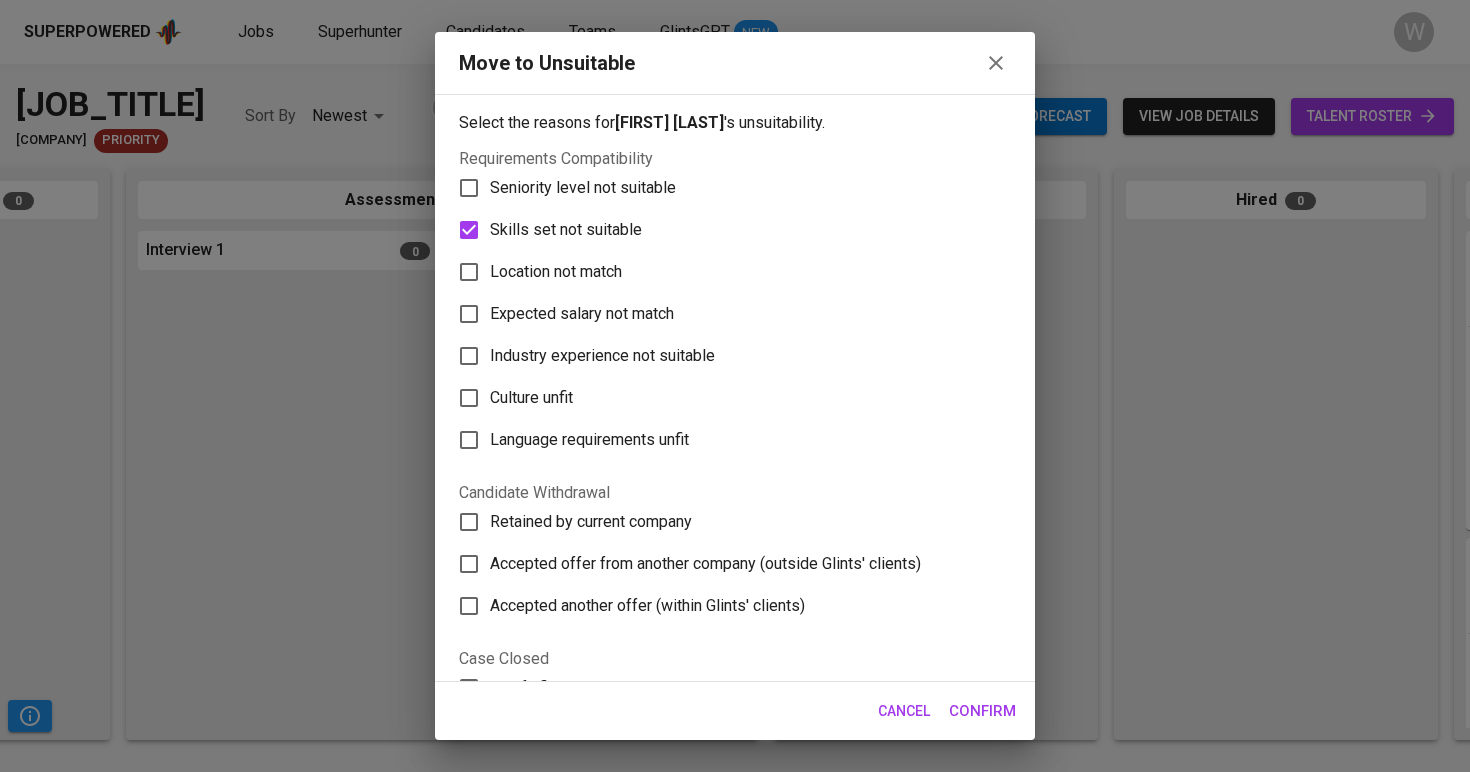 click on "Confirm" at bounding box center (982, 711) 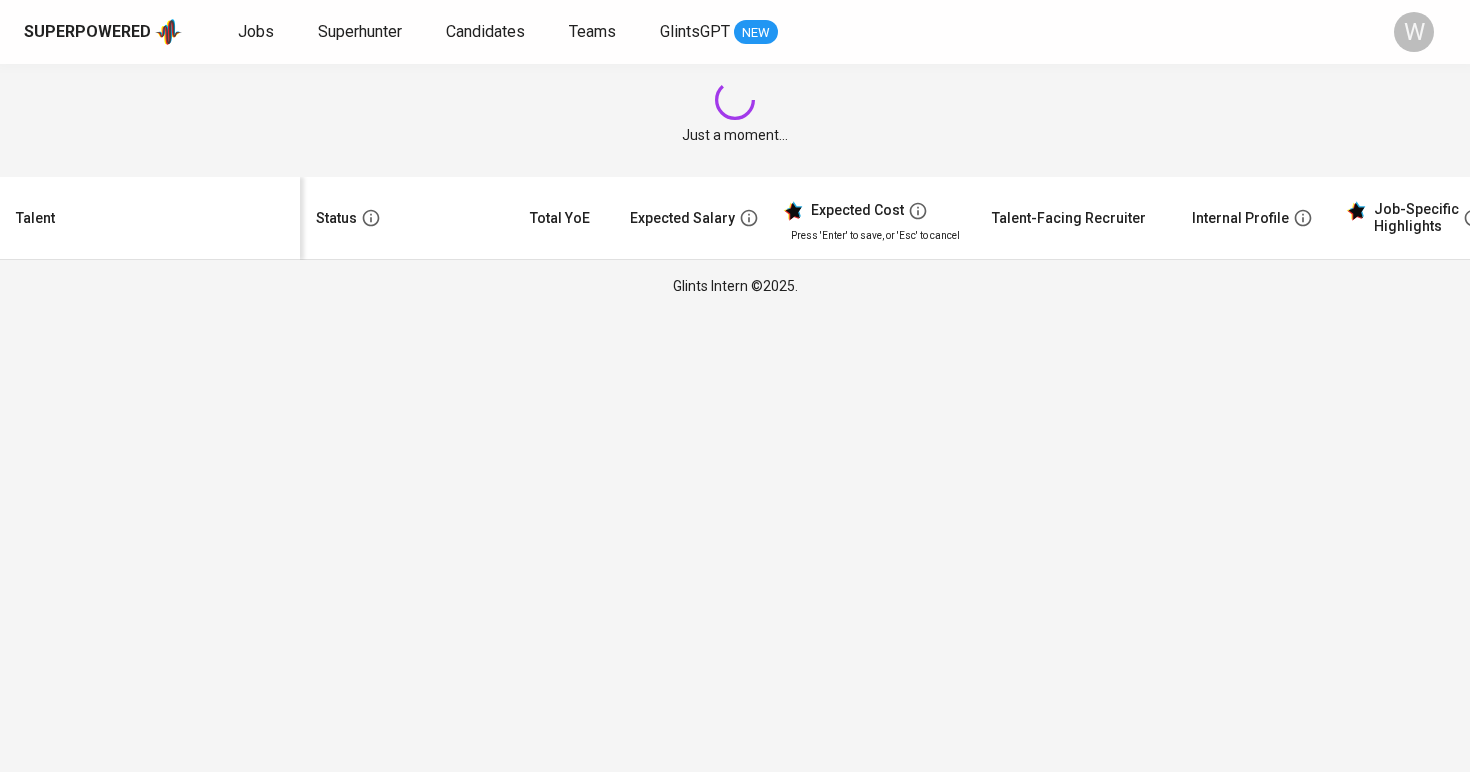 scroll, scrollTop: 0, scrollLeft: 0, axis: both 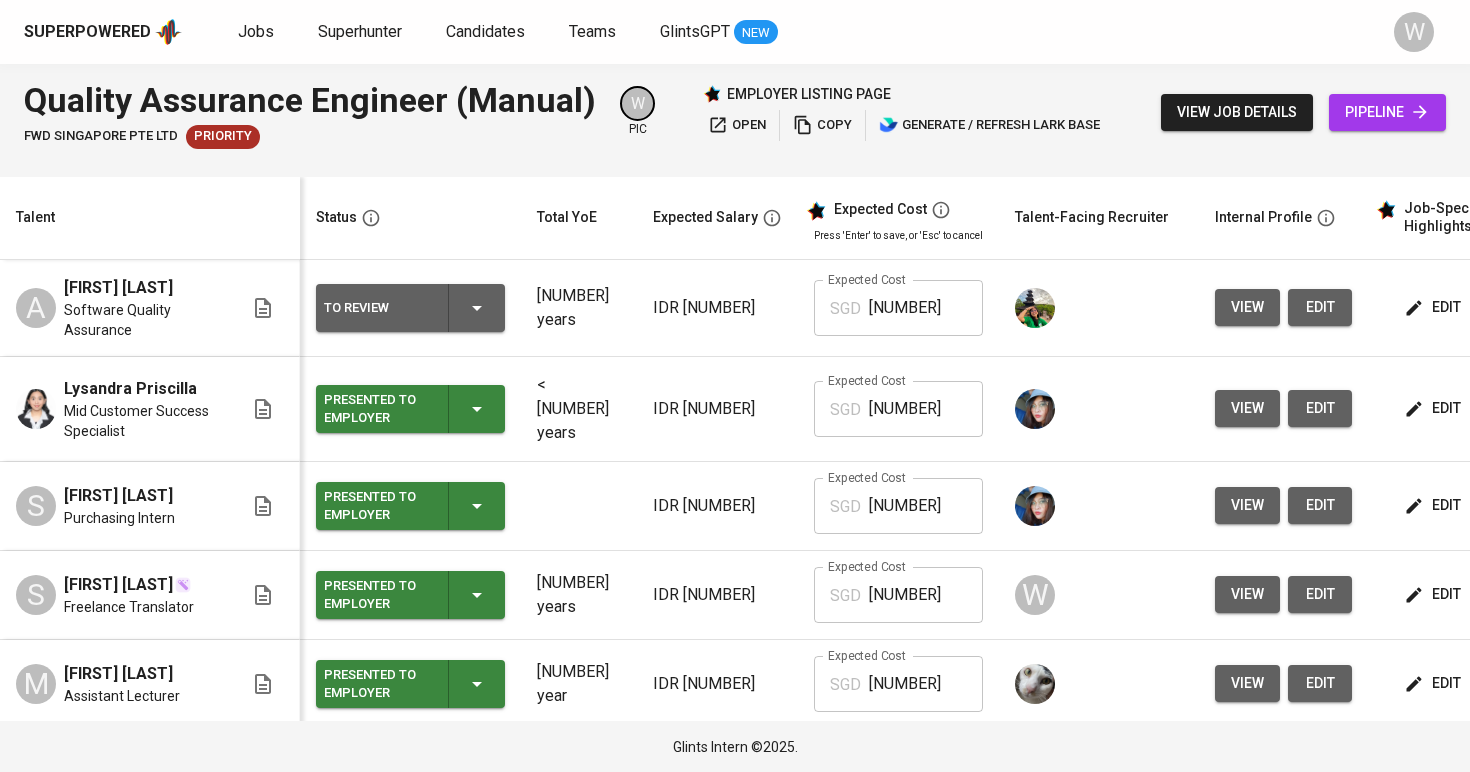 click on "edit" at bounding box center [1434, 307] 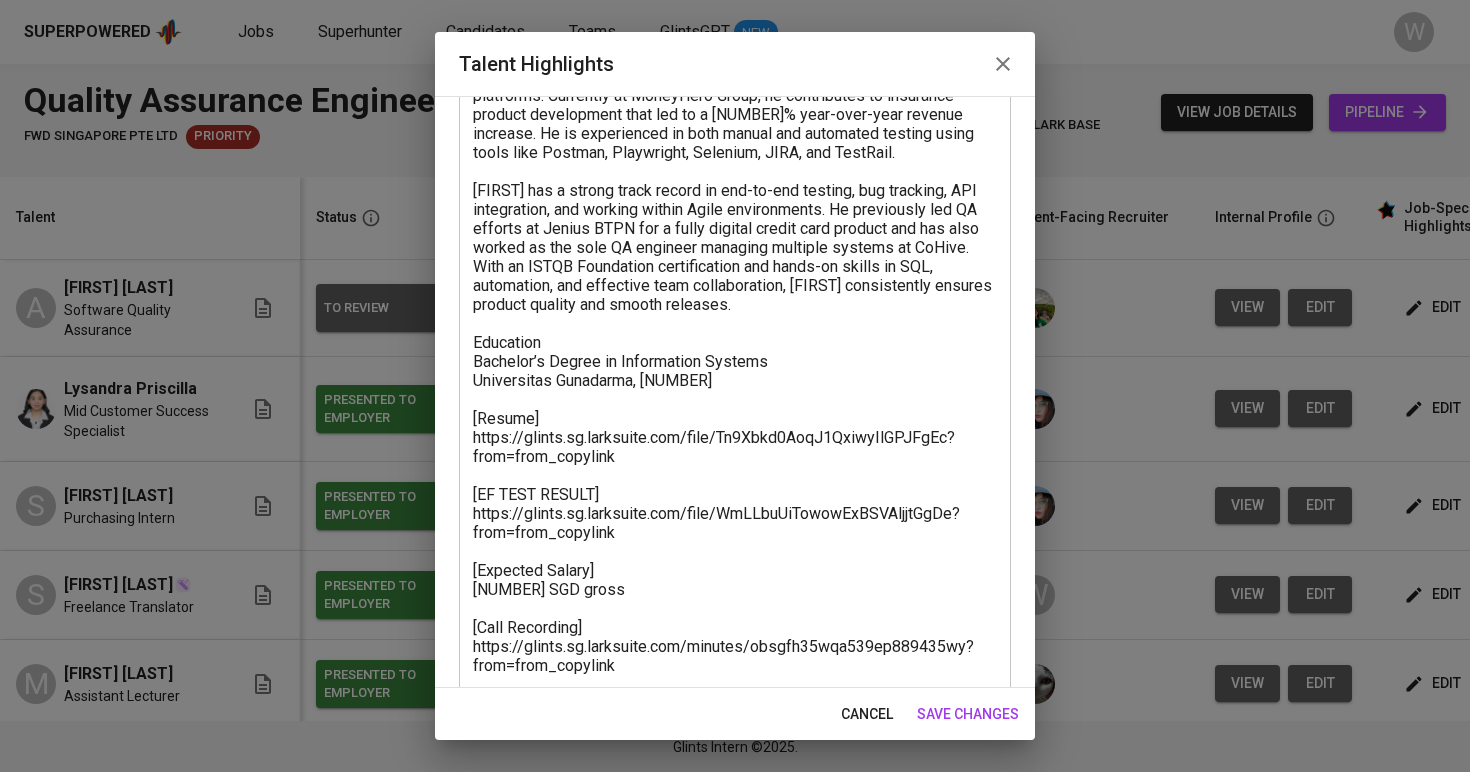 scroll, scrollTop: 259, scrollLeft: 0, axis: vertical 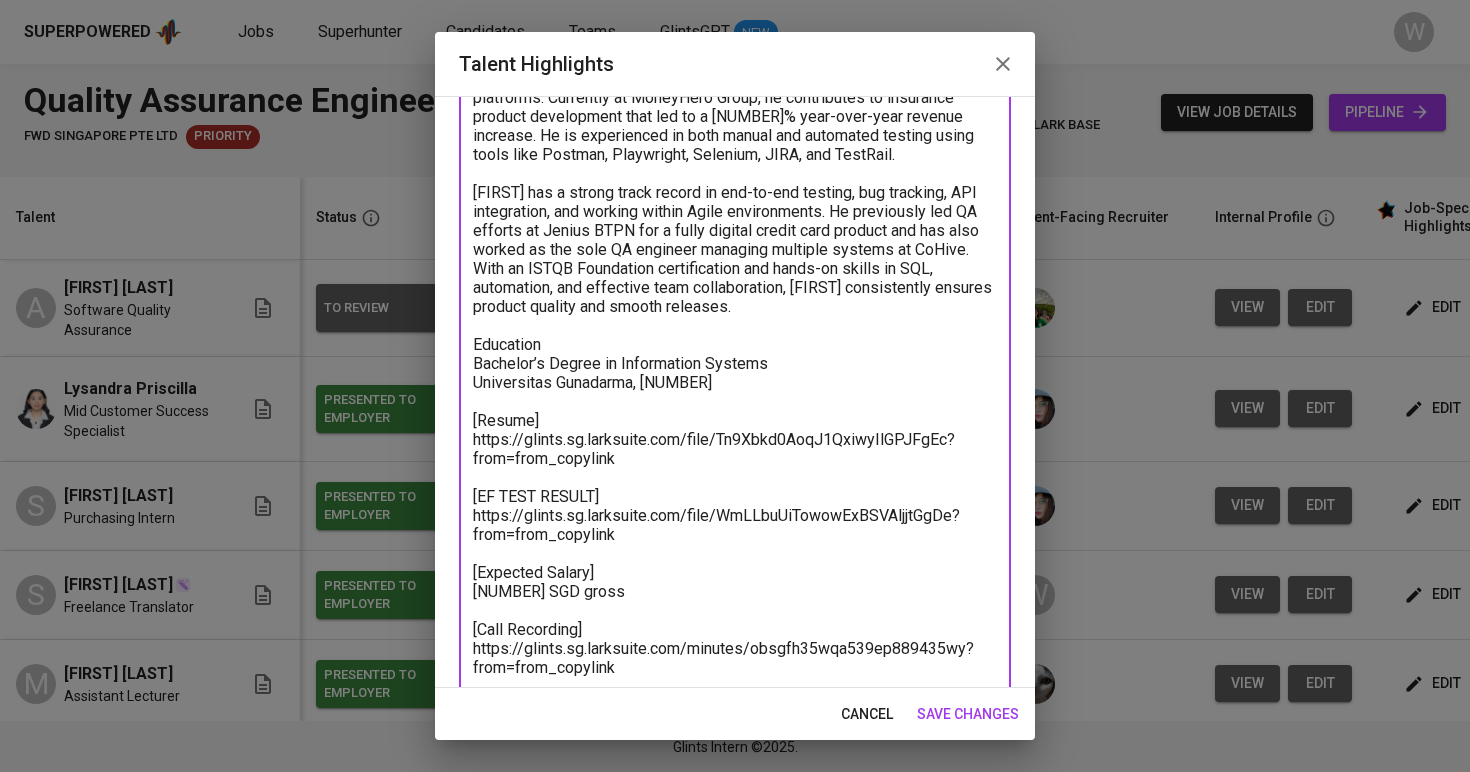 drag, startPoint x: 633, startPoint y: 431, endPoint x: 427, endPoint y: 409, distance: 207.17143 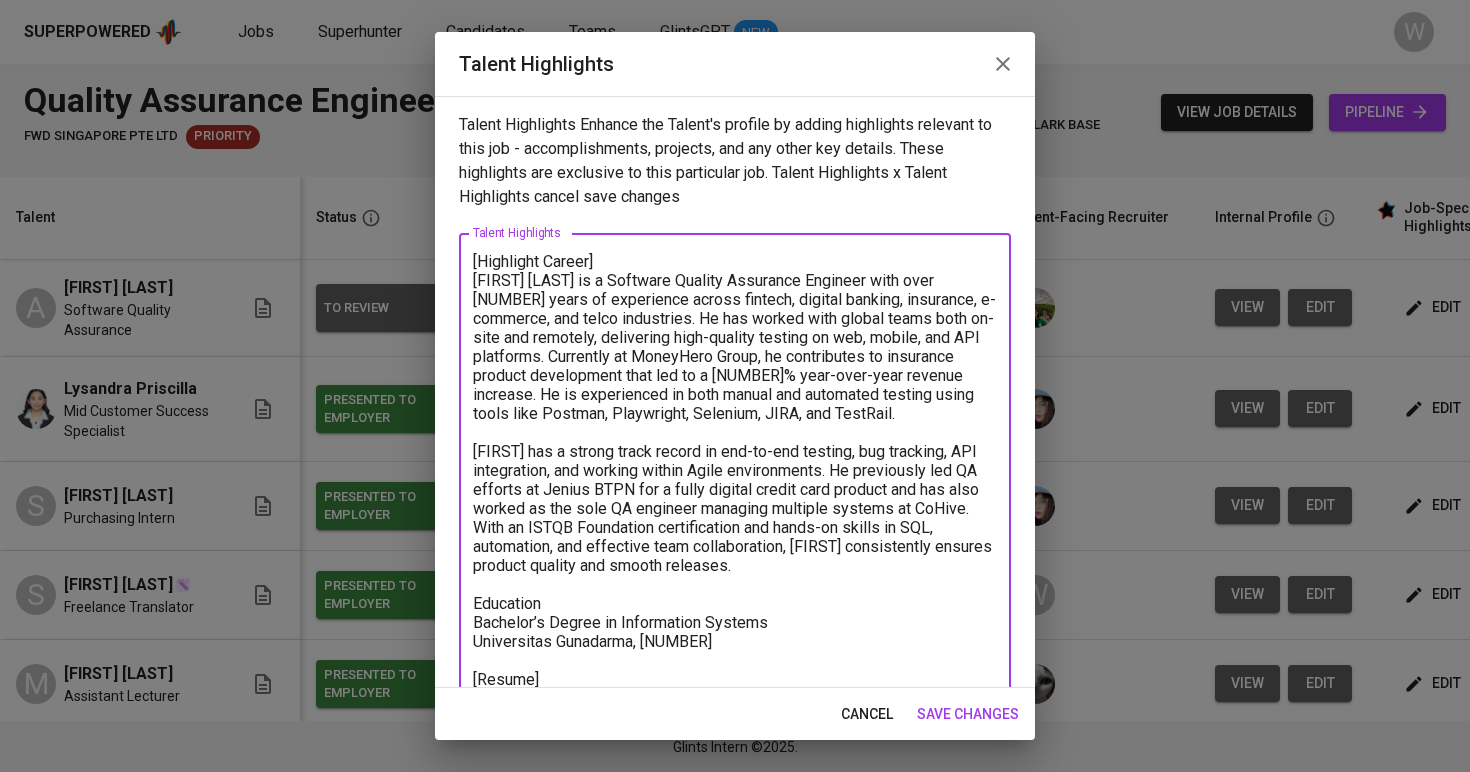 scroll, scrollTop: 0, scrollLeft: 0, axis: both 